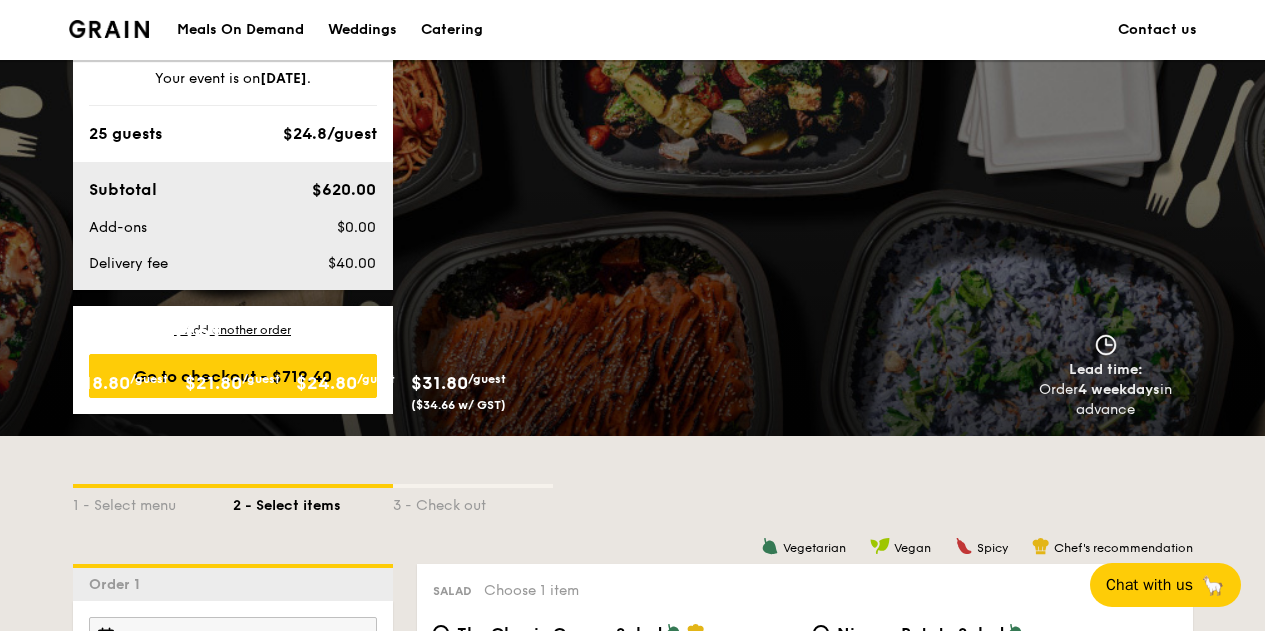 scroll, scrollTop: 2361, scrollLeft: 0, axis: vertical 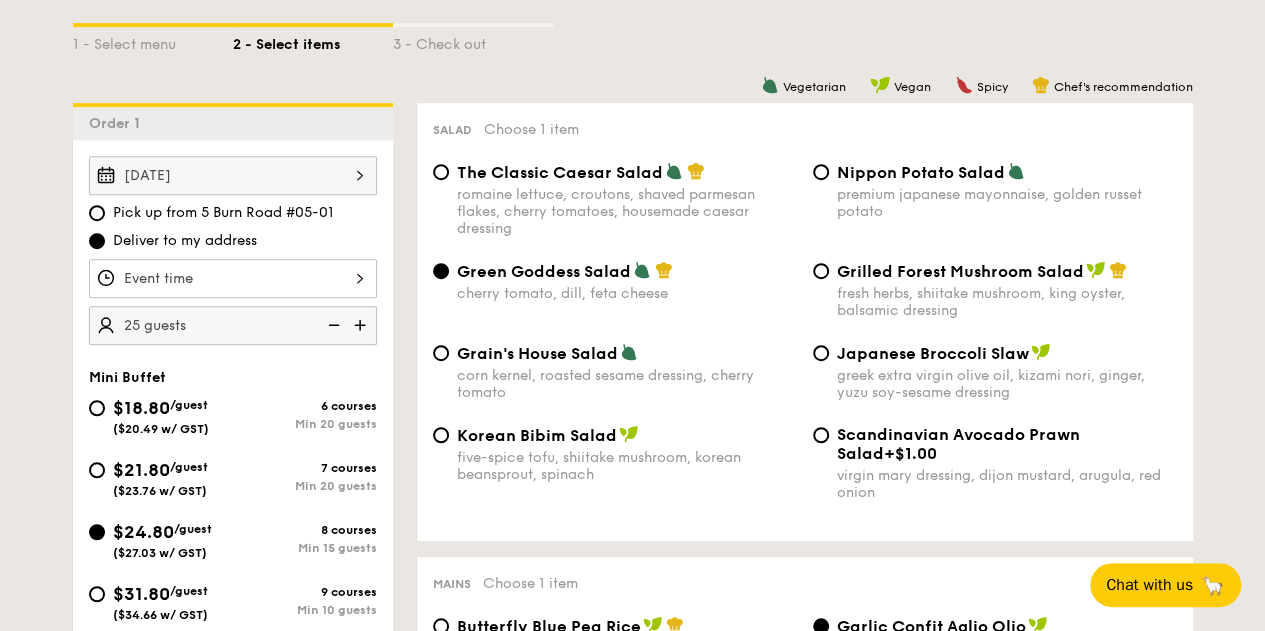 click on "Order 1
[DATE]
Pick up from 5 Burn Road #05-01
Deliver to my address
25 guests
Mini Buffet
$18.80
/guest
($20.49 w/ GST)
6 courses
Min 20 guests
$21.80
/guest
($23.76 w/ GST)
7 courses
Min 20 guests
$24.80
/guest
($27.03 w/ GST)
8 courses
Min 15 guests
$31.80
/guest
($34.66 w/ GST)
9 courses
Min 10 guests
Subtotal
$620.00
Add-ons
$0.00
Delivery fee
$40.00
Total
$660.00
Total (w/ GST)
$719.40
Order 1
." at bounding box center [632, 3029] 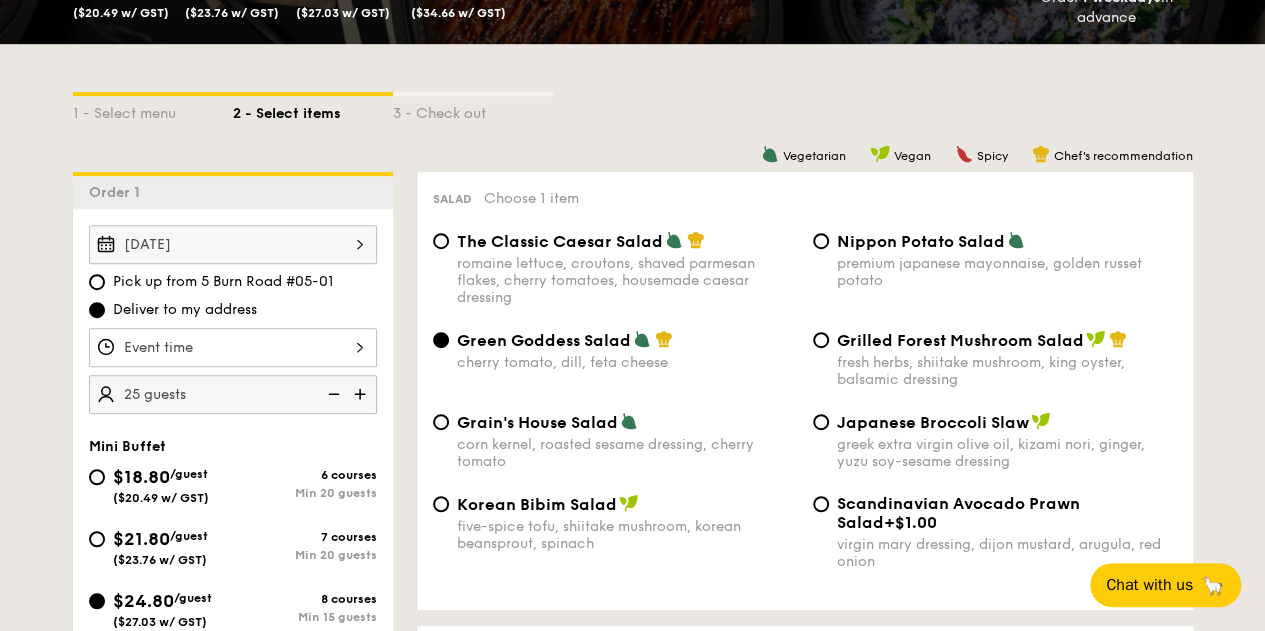 scroll, scrollTop: 361, scrollLeft: 0, axis: vertical 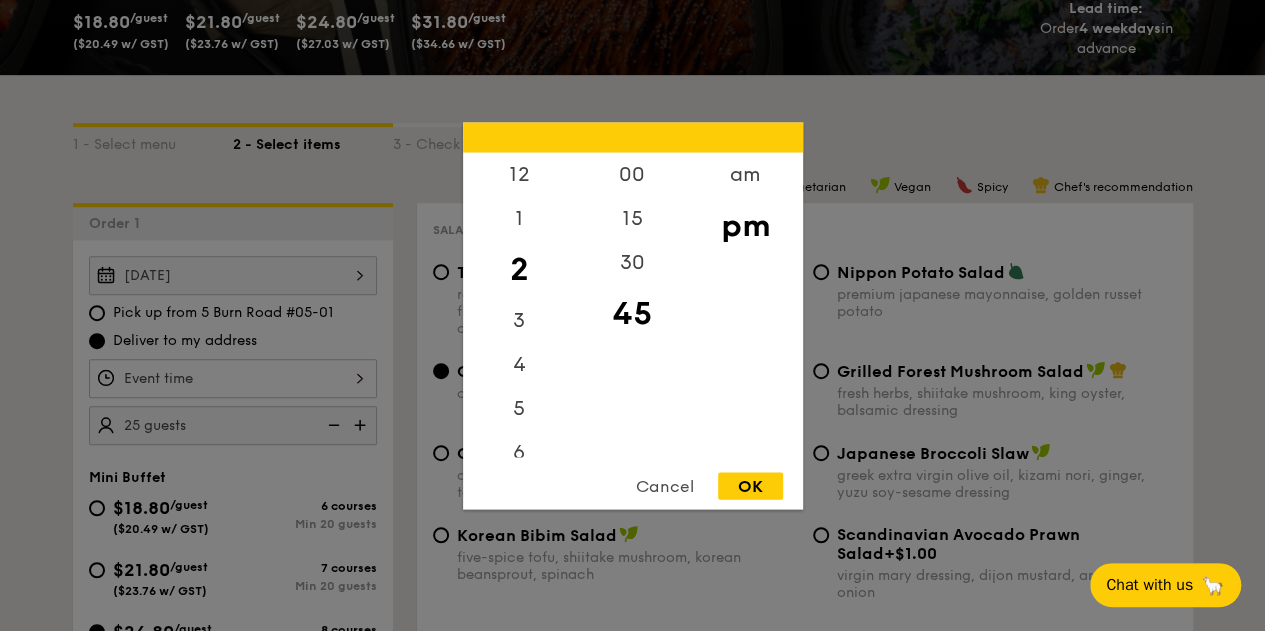 click on "12 1 2 3 4 5 6 7 8 9 10 11   00 15 30 45   am   pm   Cancel   OK" at bounding box center (233, 378) 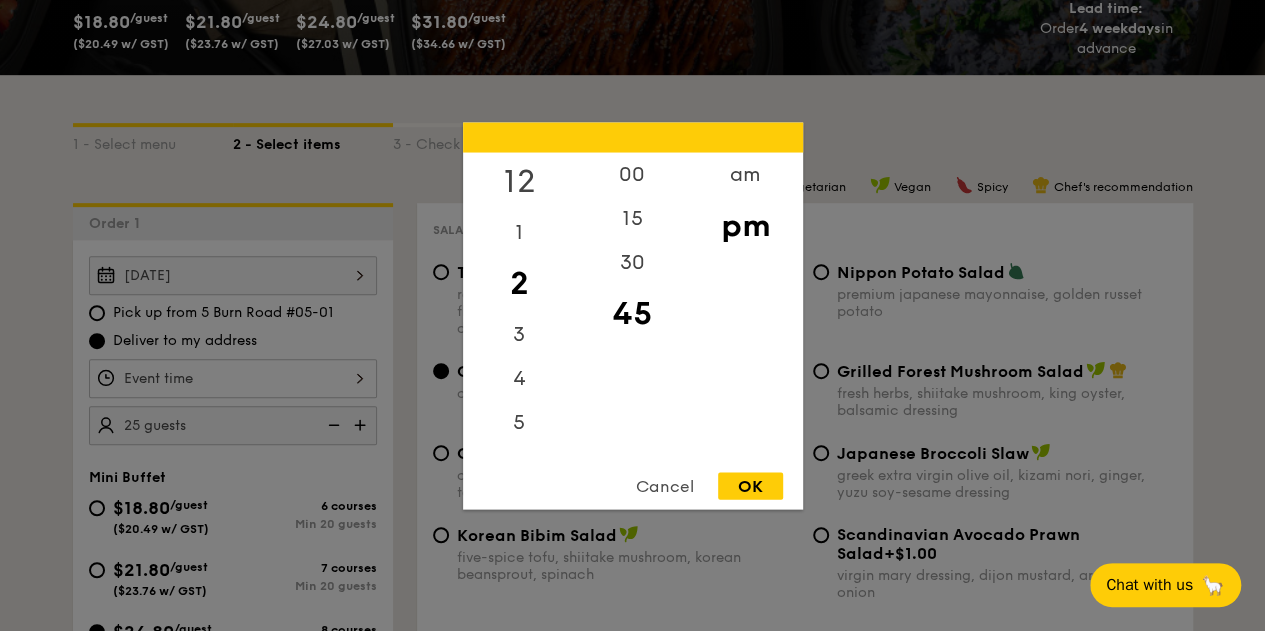 click on "12" at bounding box center [519, 181] 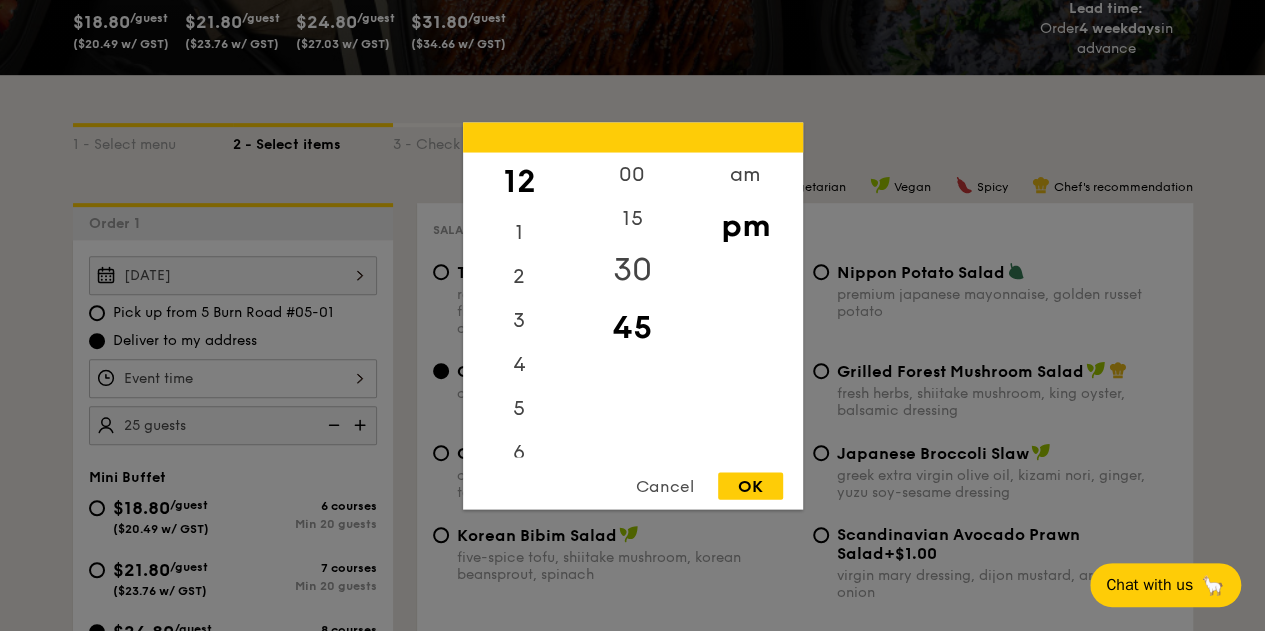click on "30" at bounding box center (632, 269) 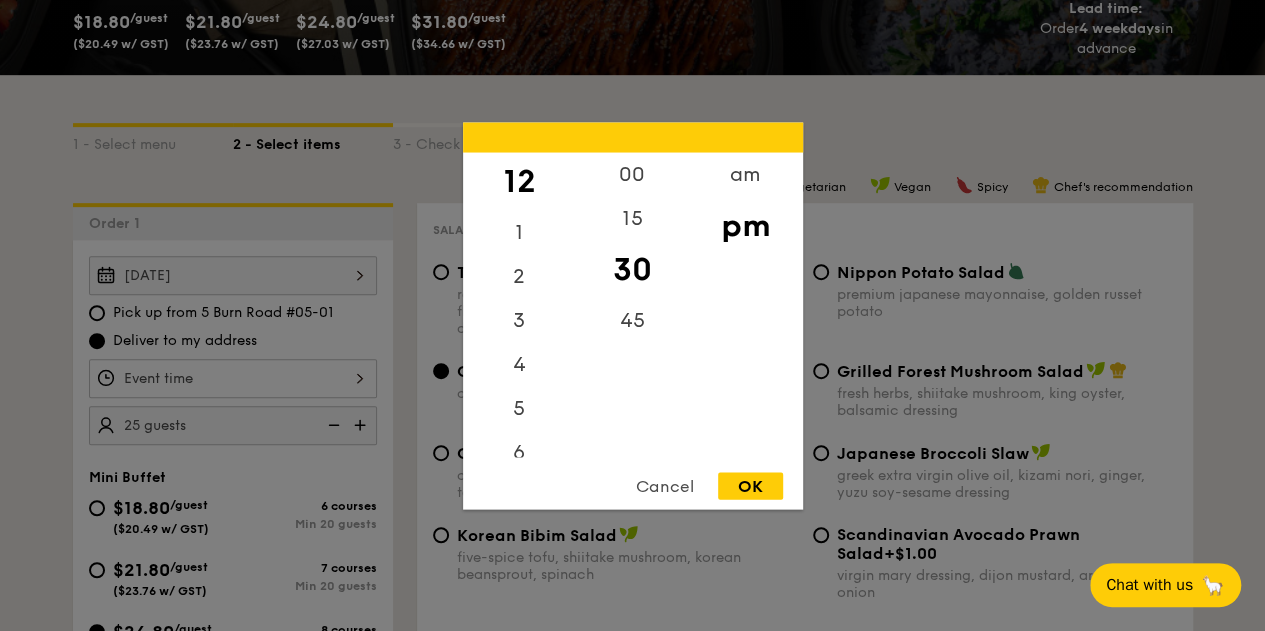 click on "OK" at bounding box center [750, 485] 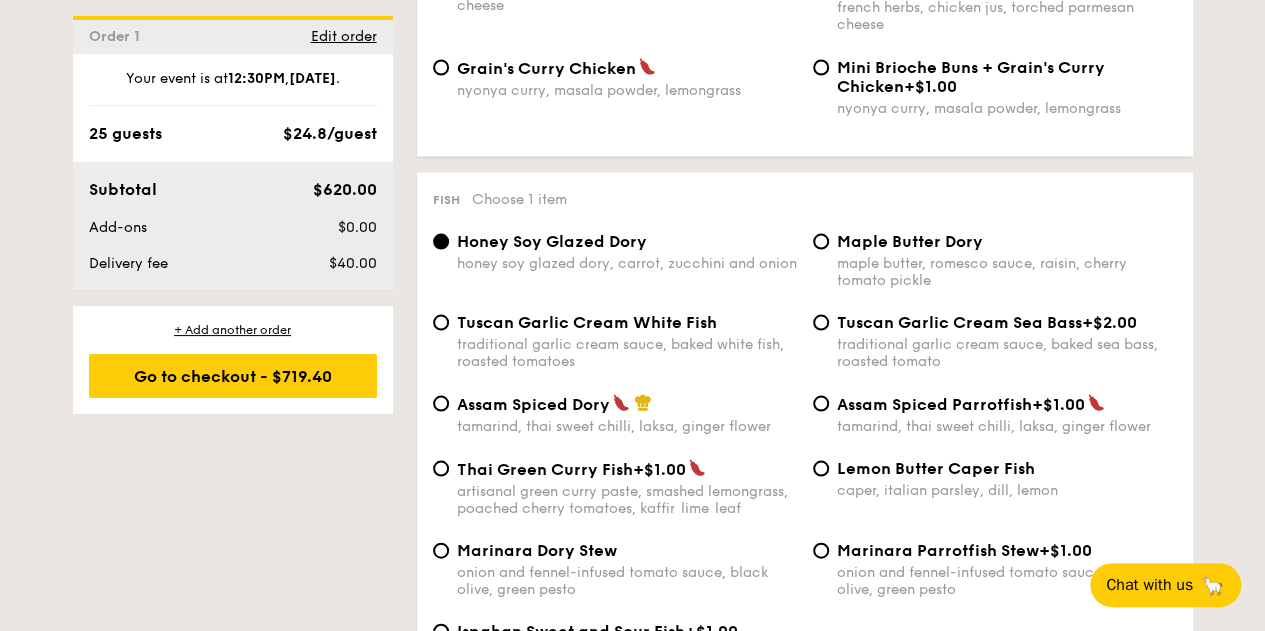 scroll, scrollTop: 1861, scrollLeft: 0, axis: vertical 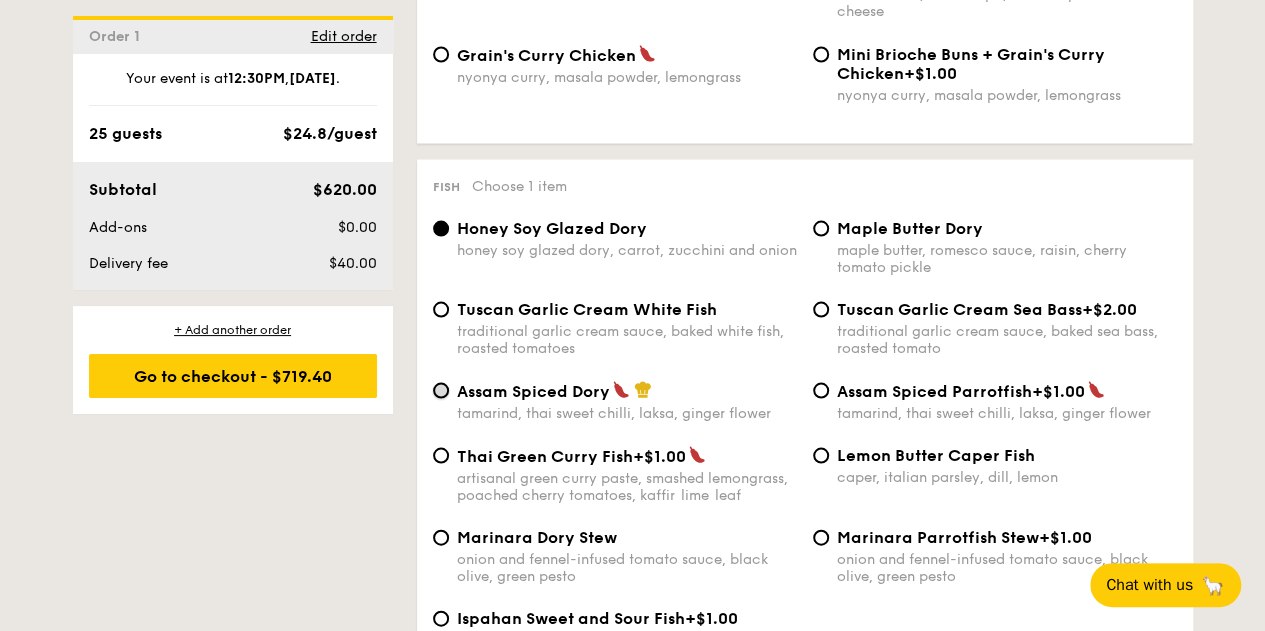 click on "Assam Spiced Dory tamarind, thai sweet chilli, laksa, ginger flower" at bounding box center [441, 390] 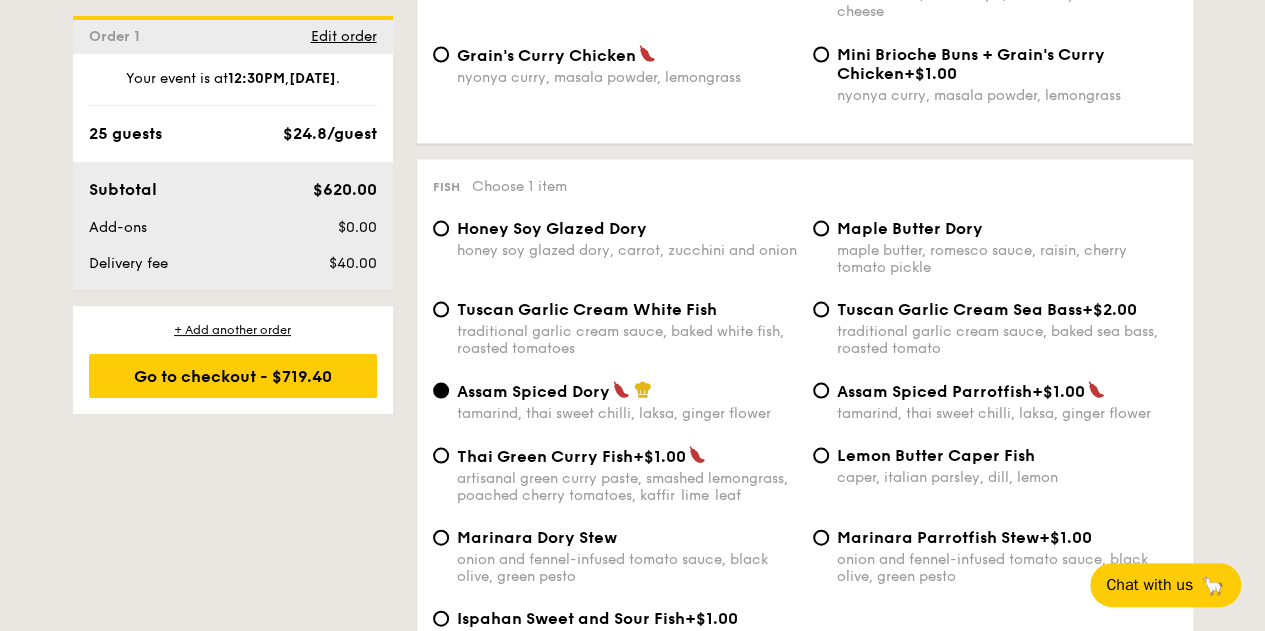 click on "Order 1
[DATE]
Pick up from 5 Burn Road #05-01
Deliver to my address
12:30PM      25 guests
Mini Buffet
$18.80
/guest
($20.49 w/ GST)
6 courses
Min 20 guests
$21.80
/guest
($23.76 w/ GST)
7 courses
Min 20 guests
$24.80
/guest
($27.03 w/ GST)
8 courses
Min 15 guests
$31.80
/guest
($34.66 w/ GST)
9 courses
Min 10 guests
Subtotal
$620.00
Add-ons
$0.00
Delivery fee
$40.00
Total
$660.00
Total (w/ GST)
$719.40
12:30PM ,  . 0" at bounding box center [633, 1629] 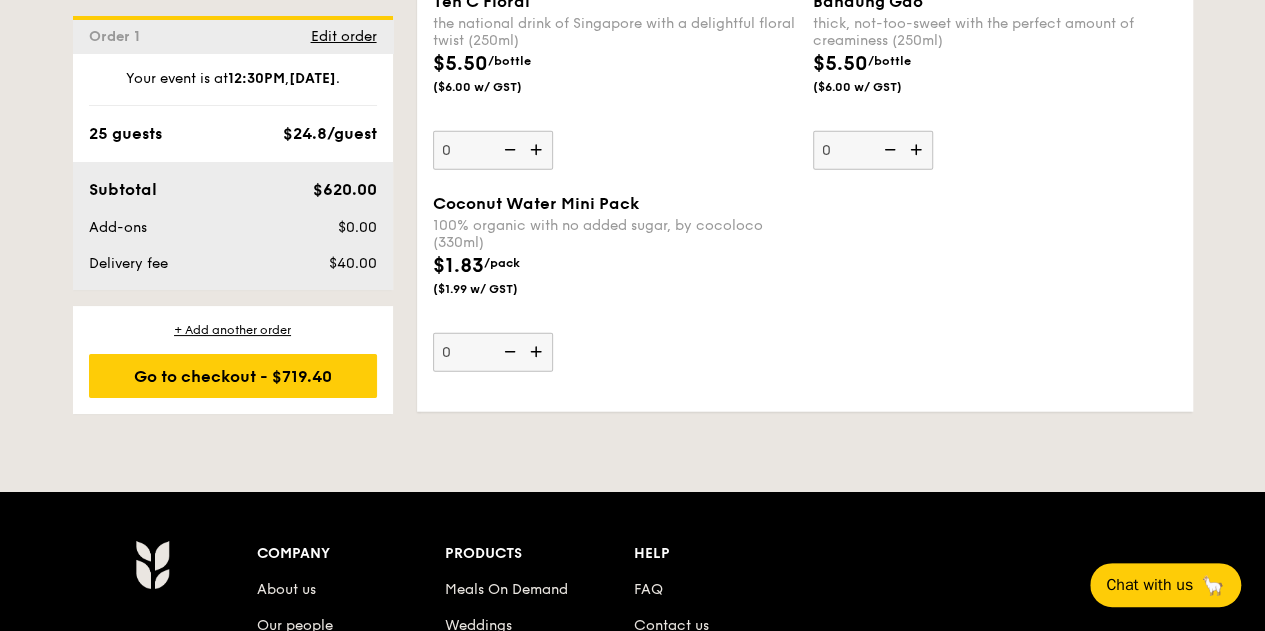 scroll, scrollTop: 6161, scrollLeft: 0, axis: vertical 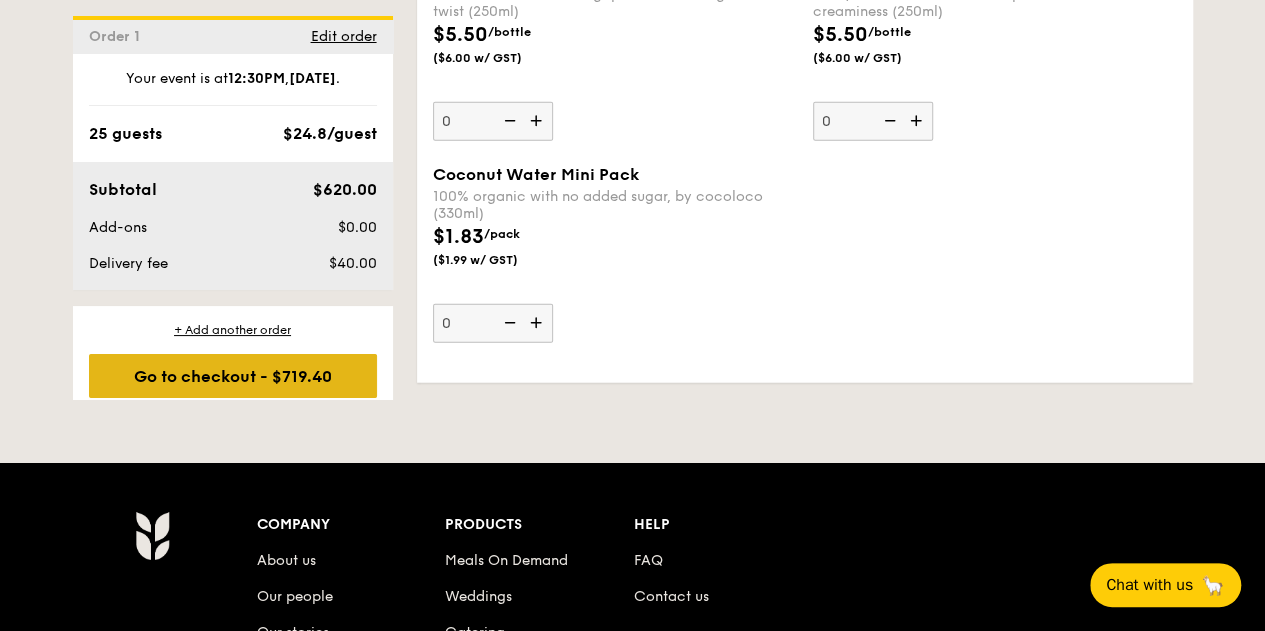 click on "Go to checkout
- $719.40" at bounding box center (233, 376) 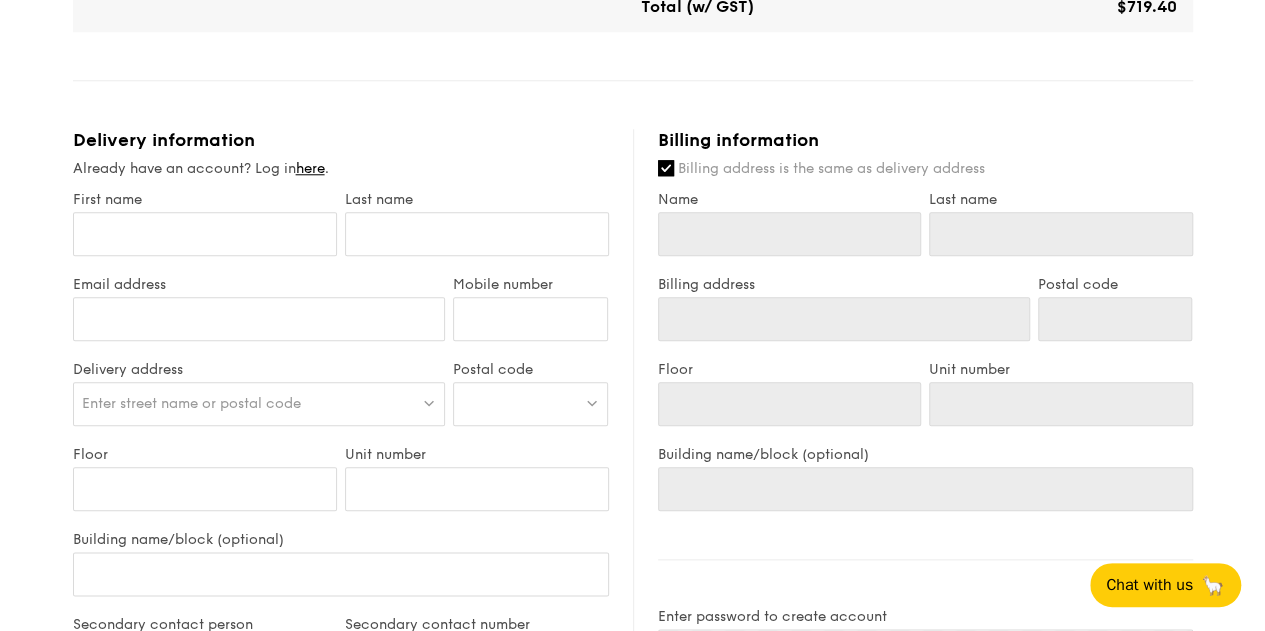 scroll, scrollTop: 900, scrollLeft: 0, axis: vertical 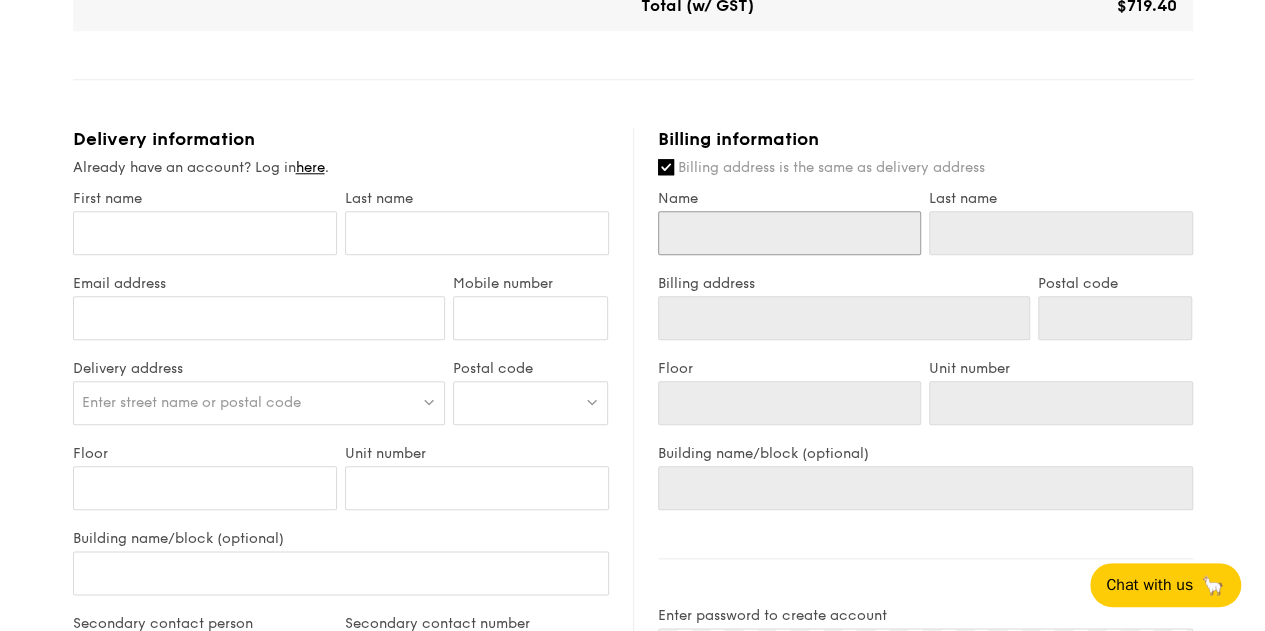 click on "Name" at bounding box center (790, 233) 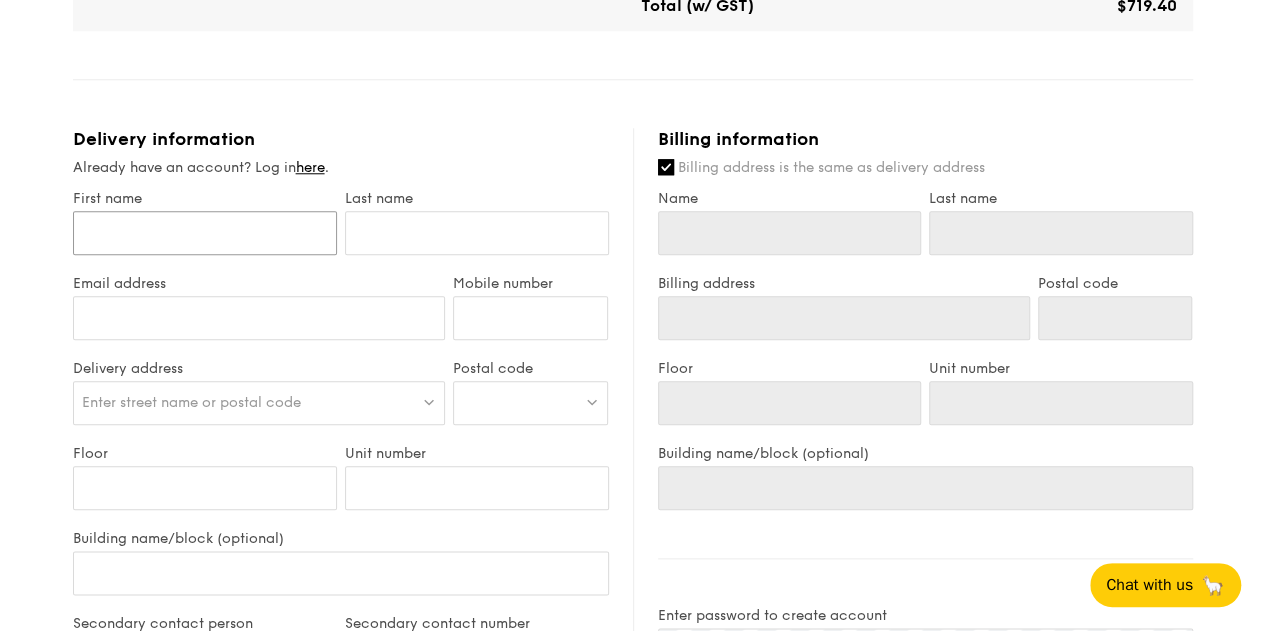 click on "First name" at bounding box center [205, 233] 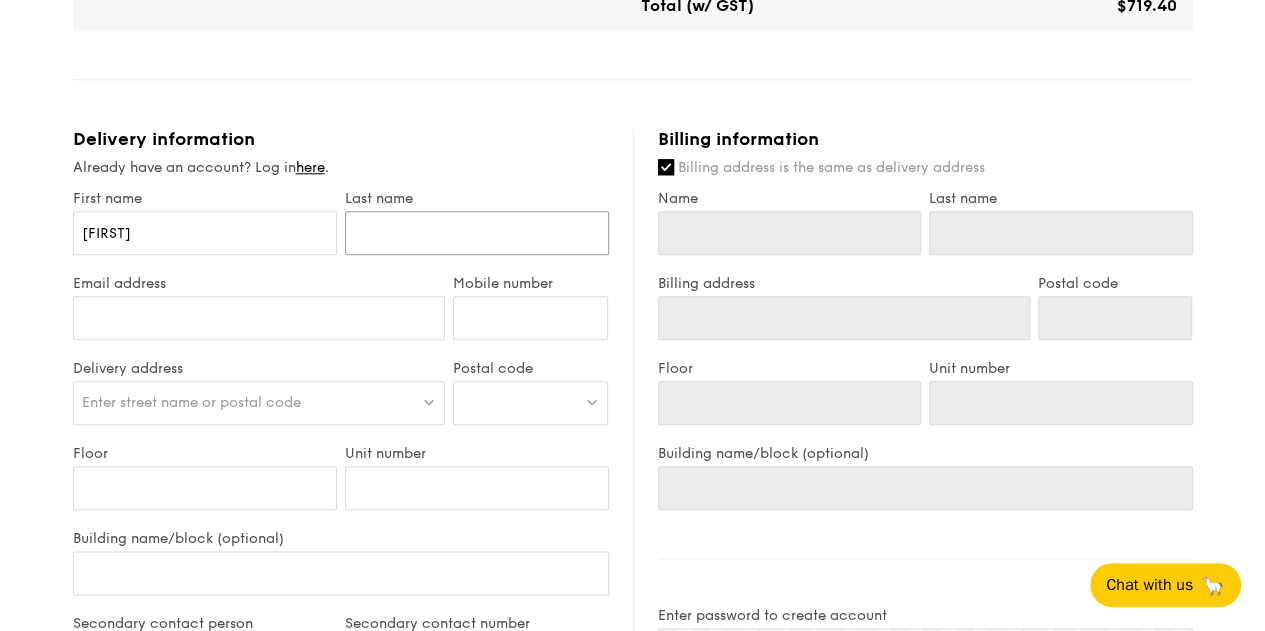 type on "[LAST]" 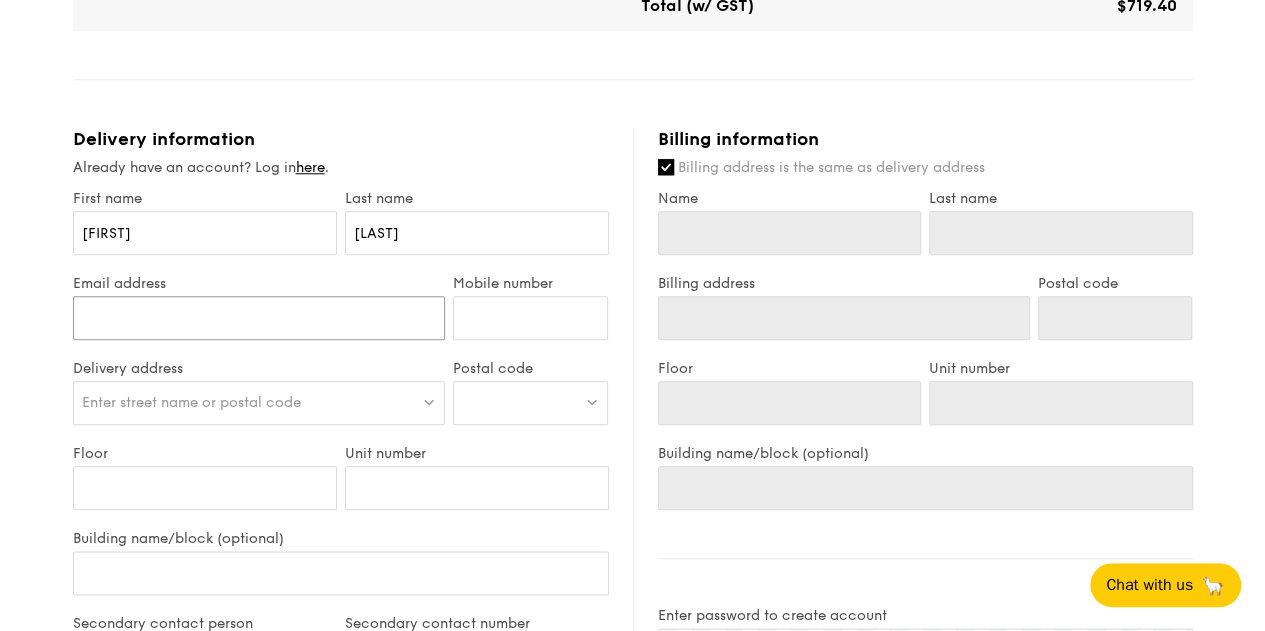 type on "[FIRST].[LAST]@example.com" 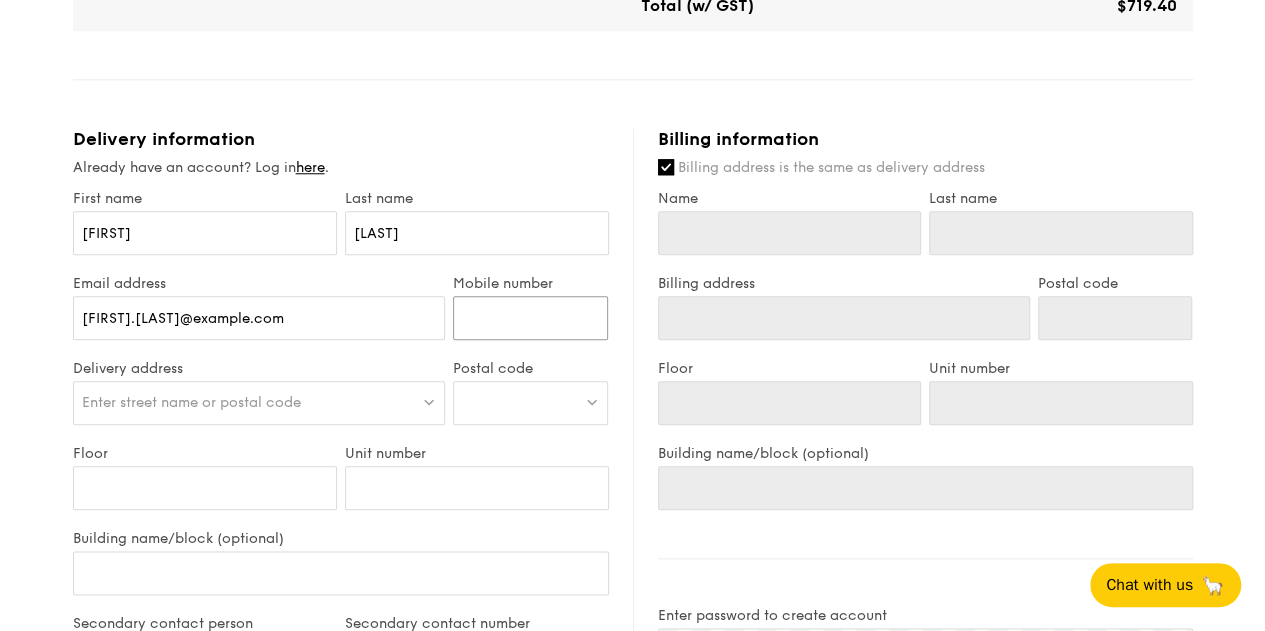type on "[PHONE]" 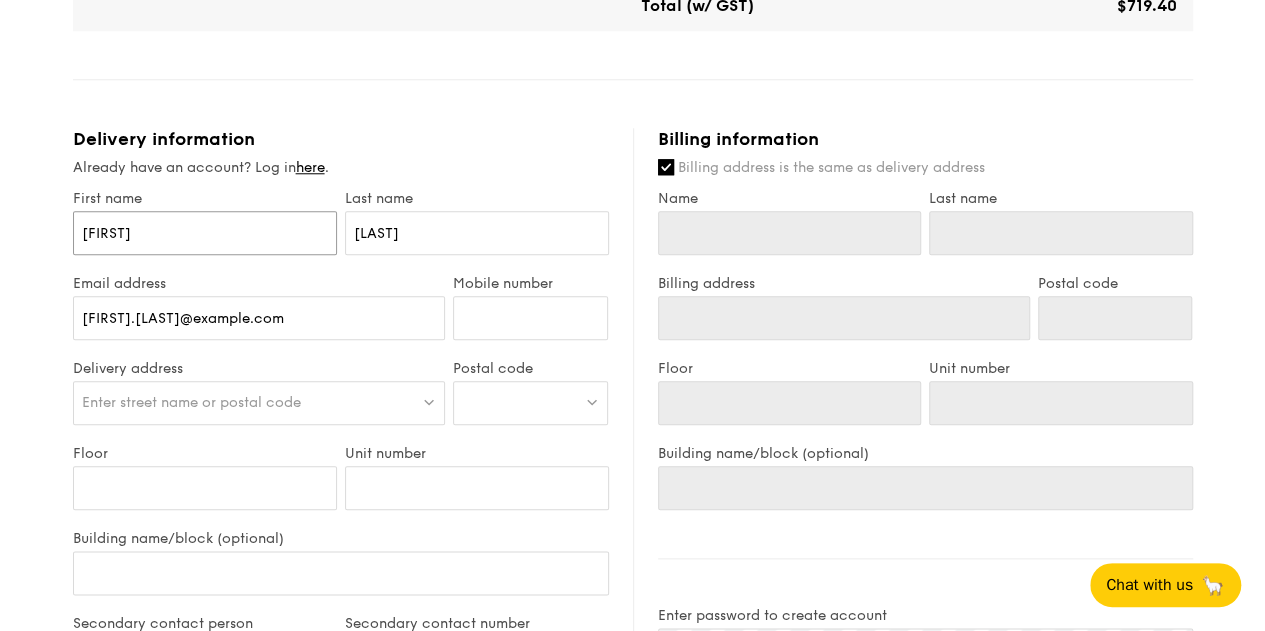 type on "[FIRST]" 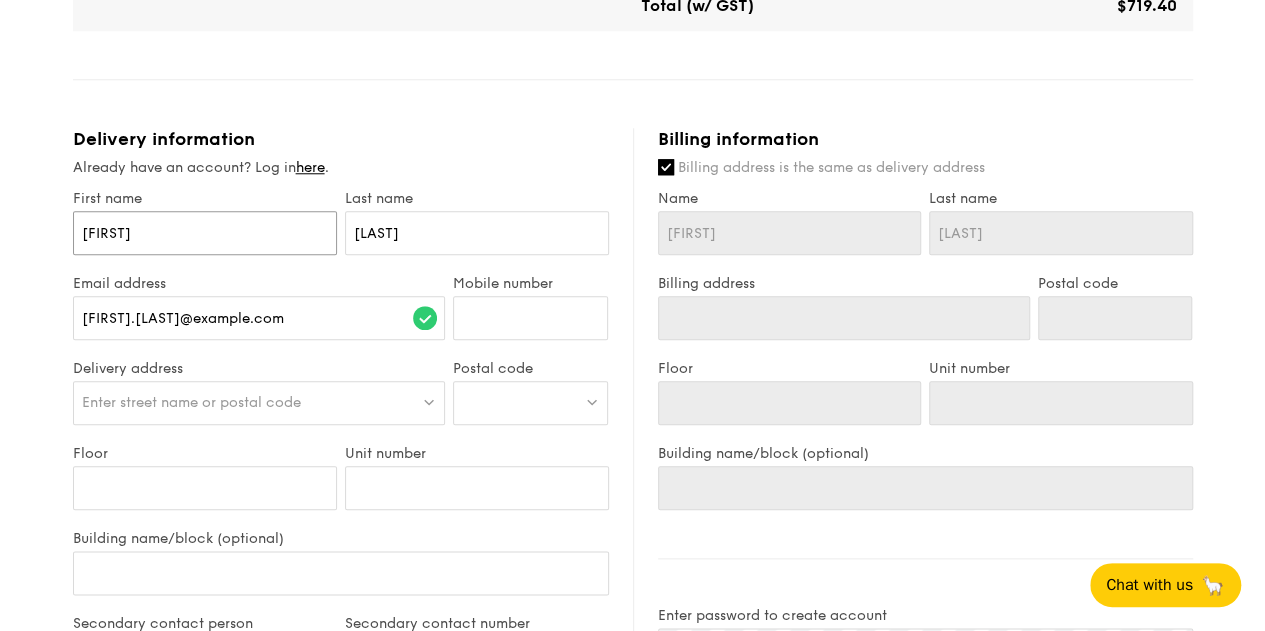 scroll, scrollTop: 1000, scrollLeft: 0, axis: vertical 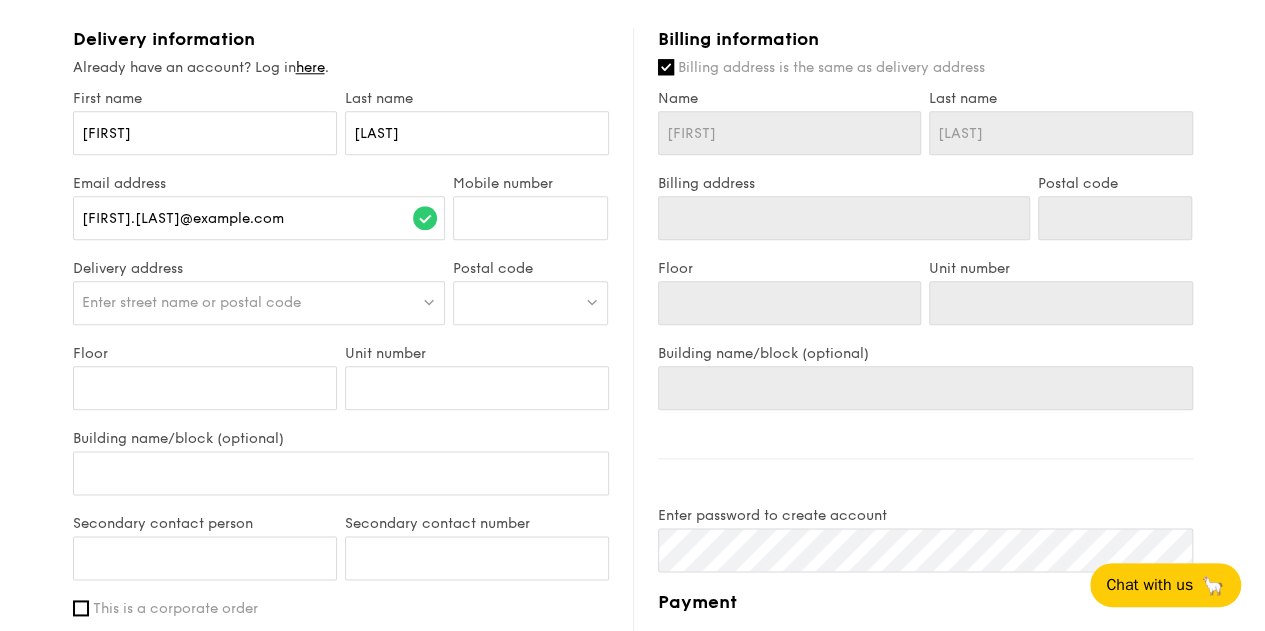 click at bounding box center [530, 303] 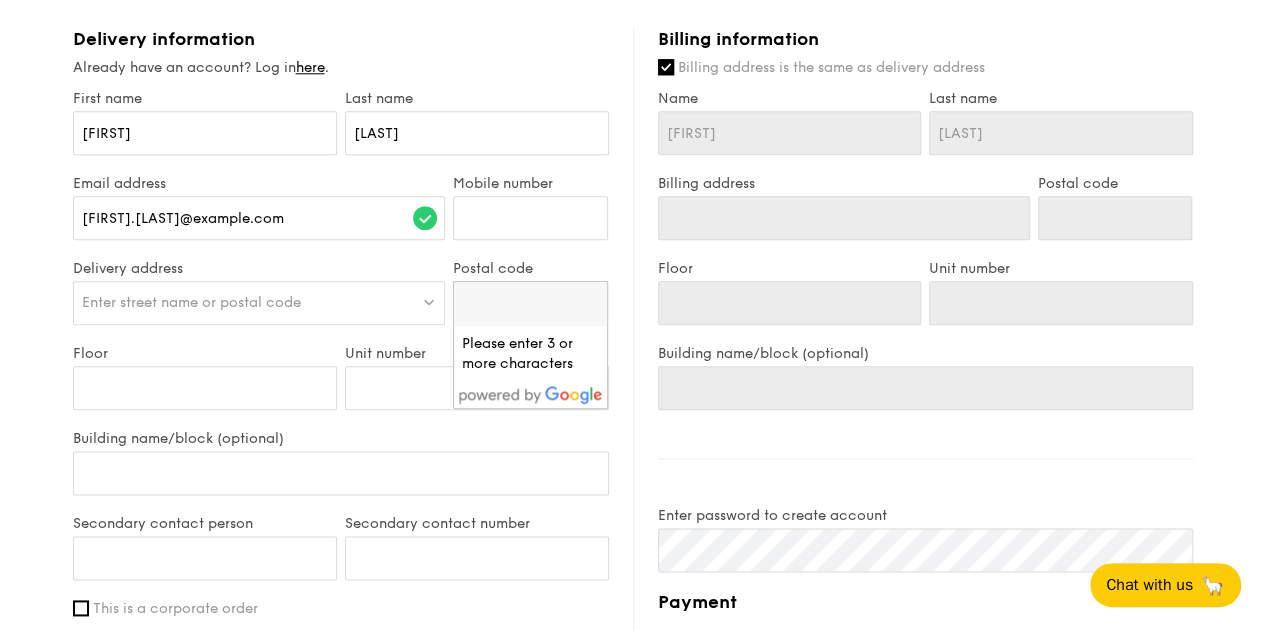 paste on "[POSTAL CODE]" 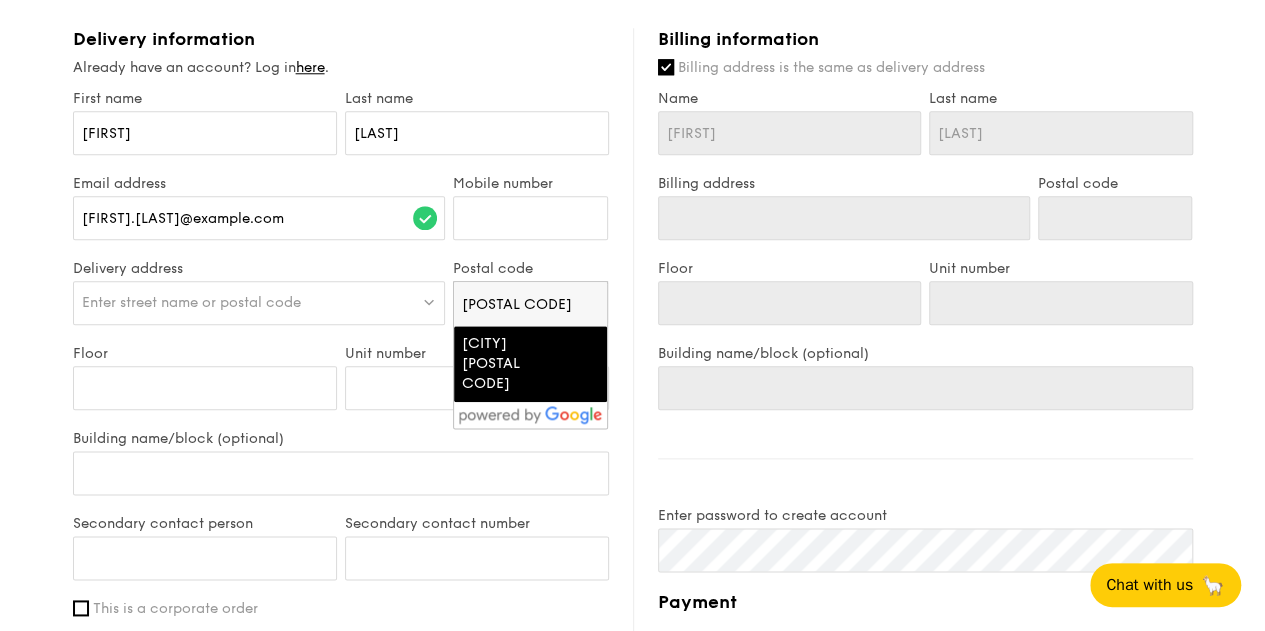 type on "[POSTAL CODE]" 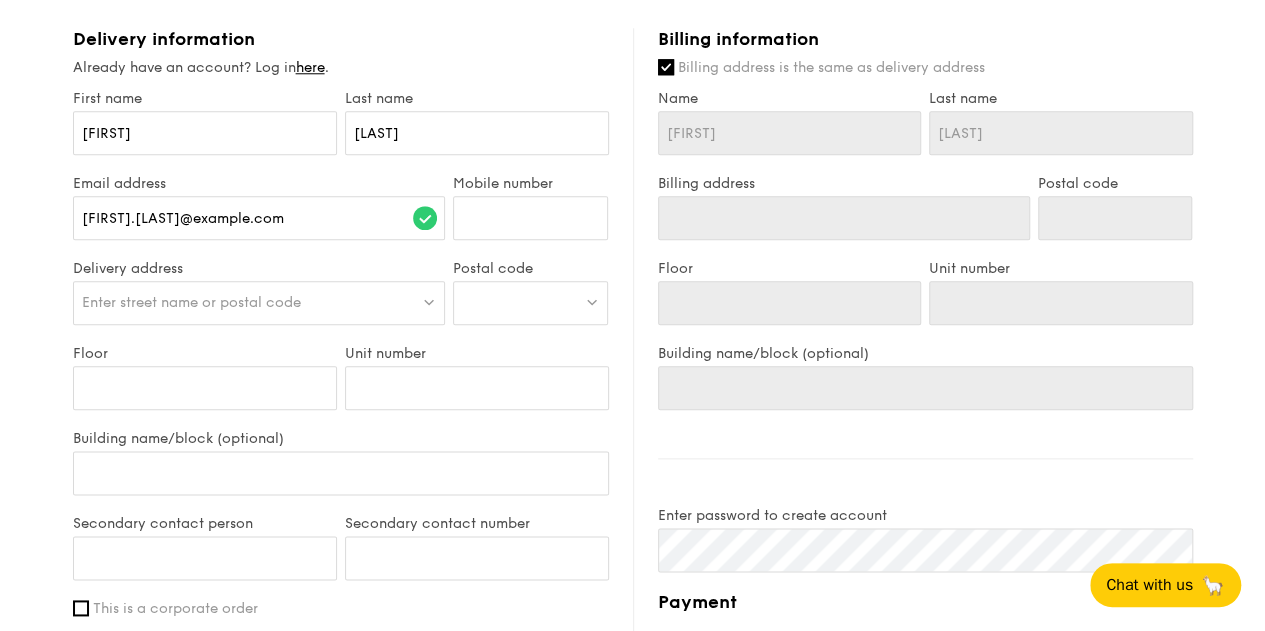 type on "[CITY] [POSTAL CODE]" 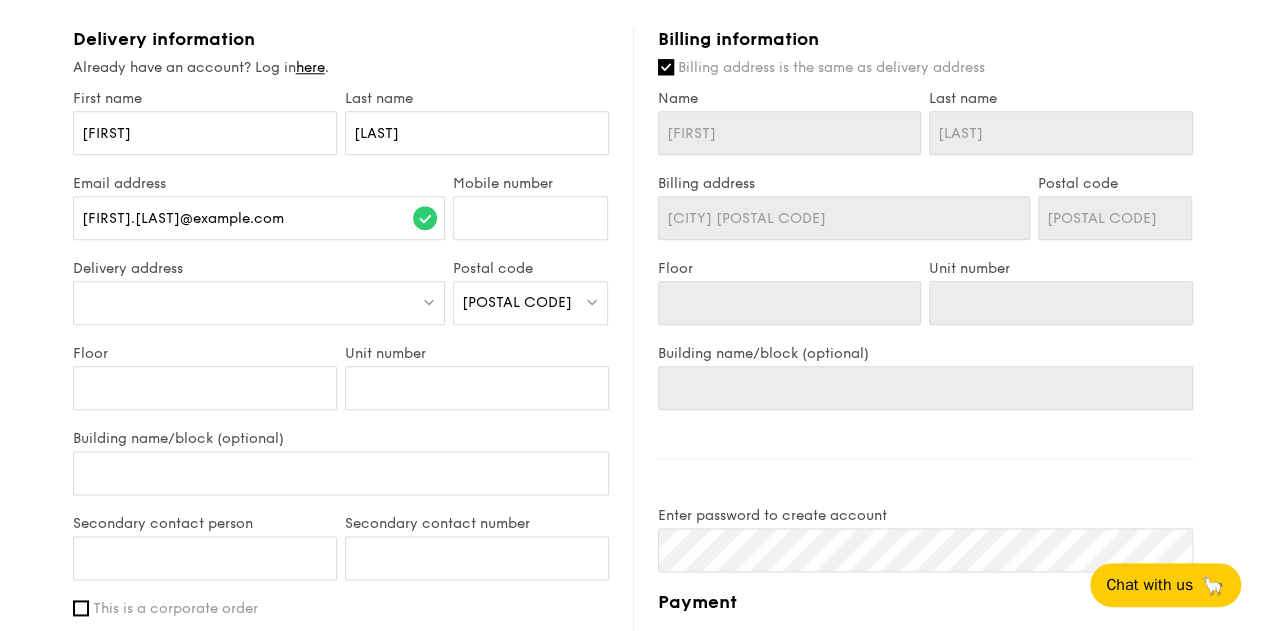 click at bounding box center [259, 303] 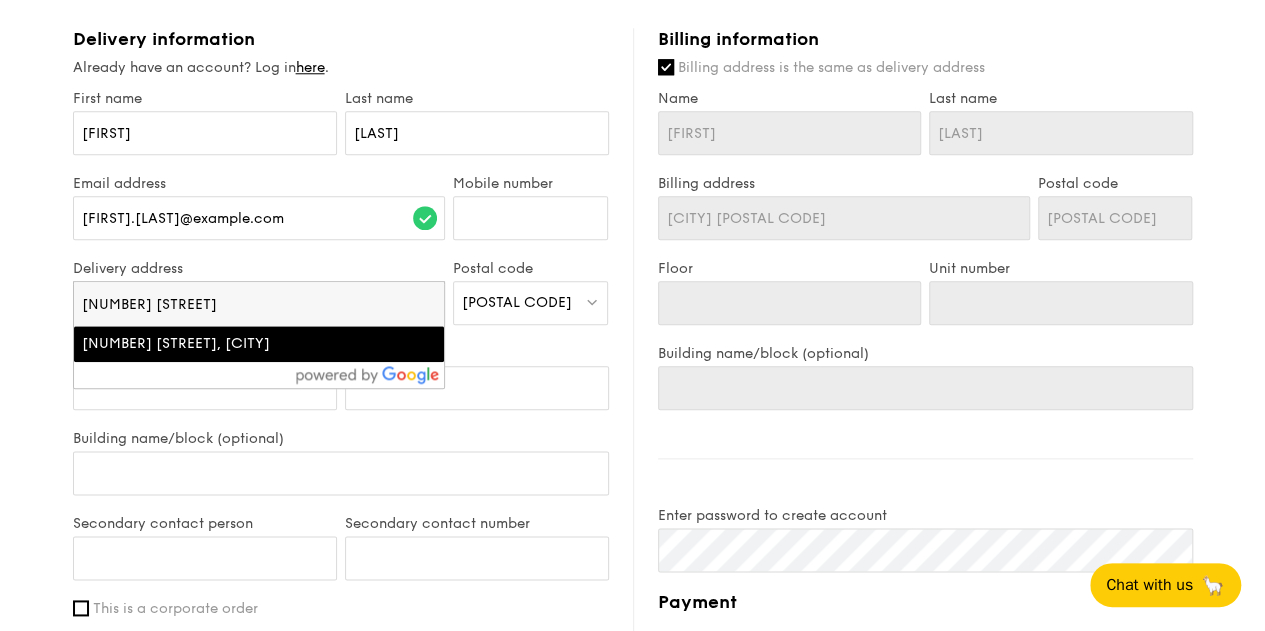type on "[NUMBER] [STREET]" 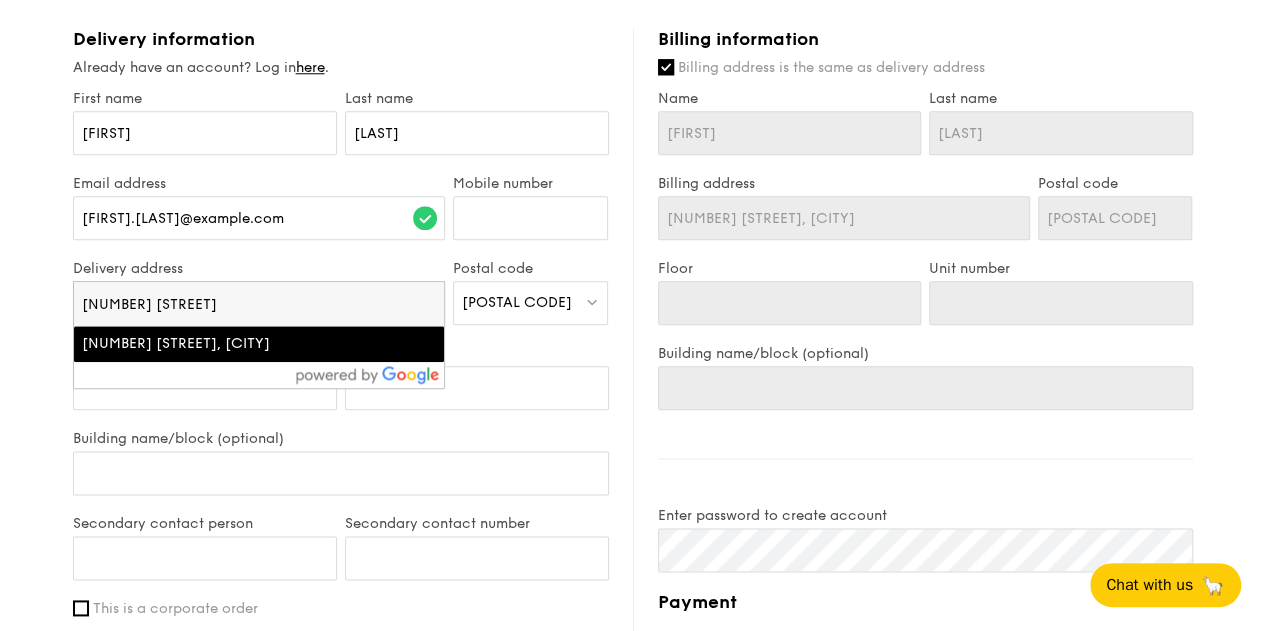 type 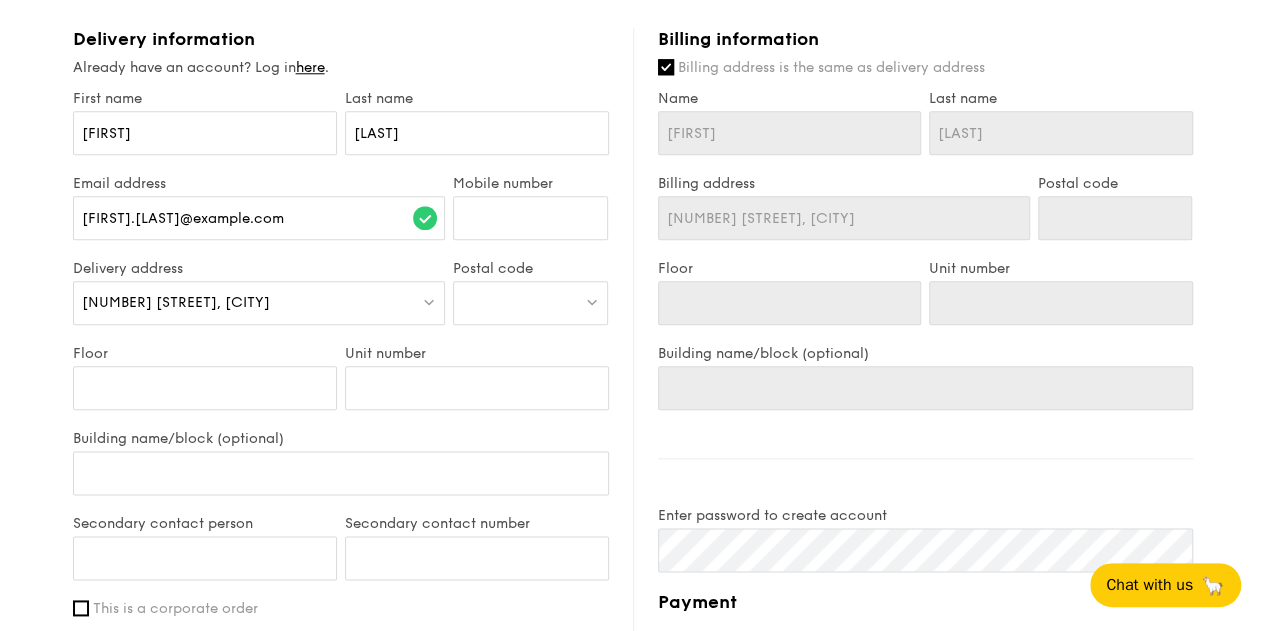 click on "[NUMBER] [STREET], [CITY]" at bounding box center (176, 302) 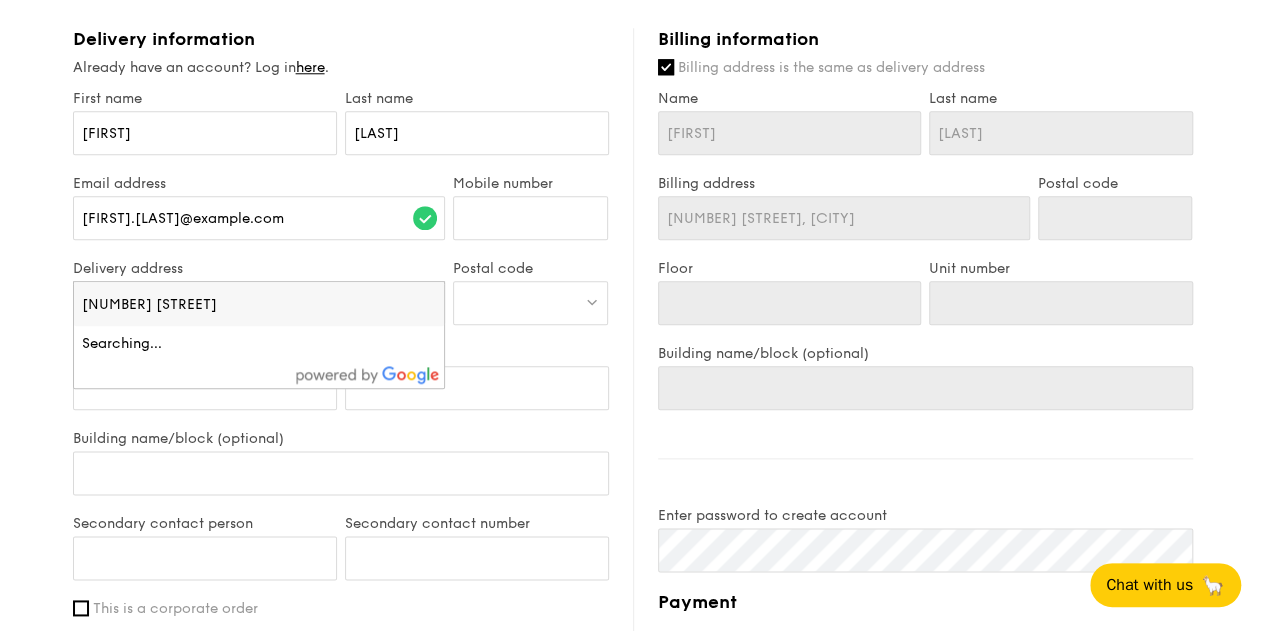 type on "[NUMBER] [STREET] b" 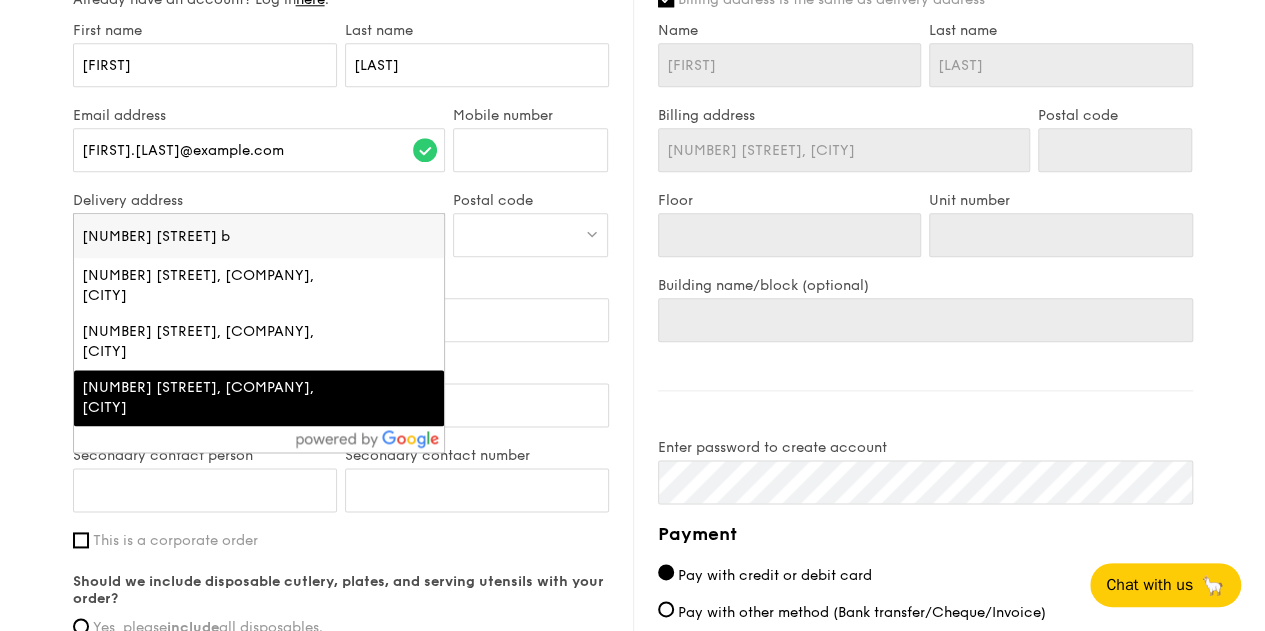 scroll, scrollTop: 1100, scrollLeft: 0, axis: vertical 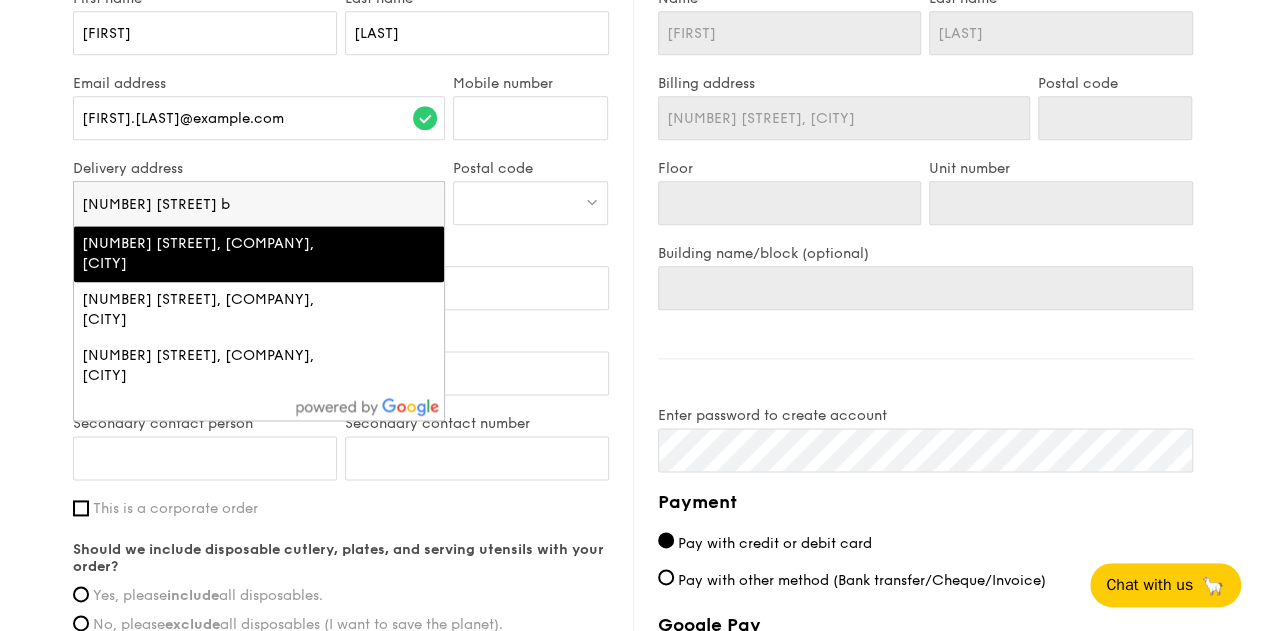 drag, startPoint x: 181, startPoint y: 199, endPoint x: 0, endPoint y: 140, distance: 190.37332 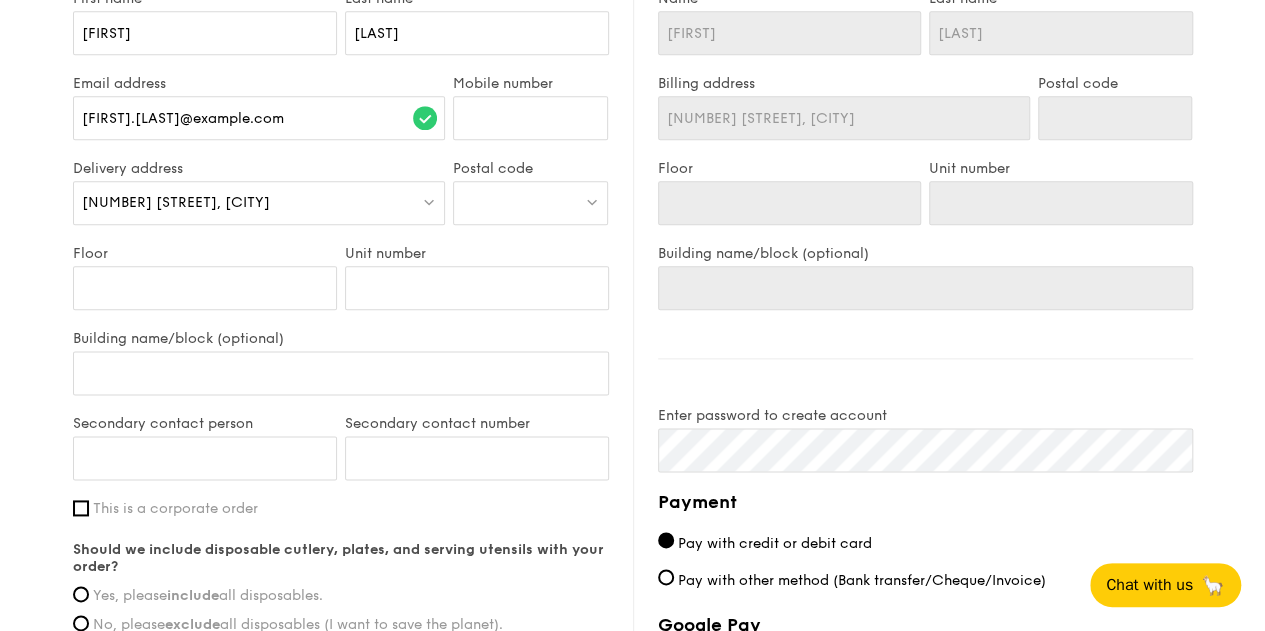 click on "[NUMBER] [STREET], [CITY]" at bounding box center [259, 203] 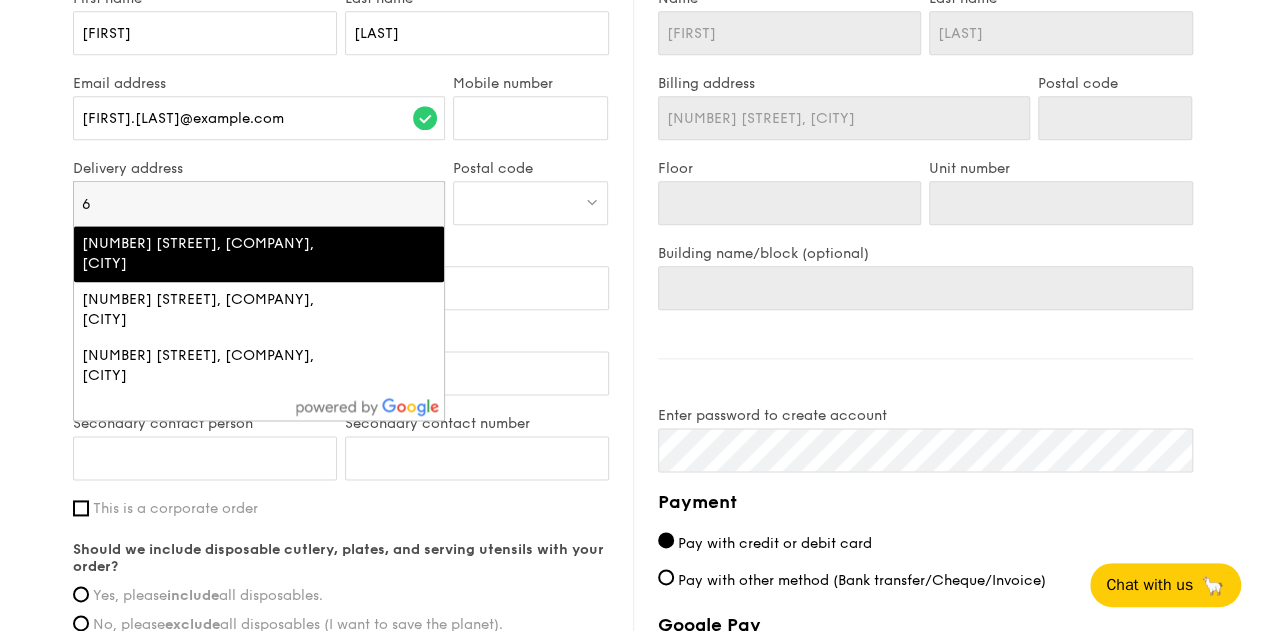 type on "6" 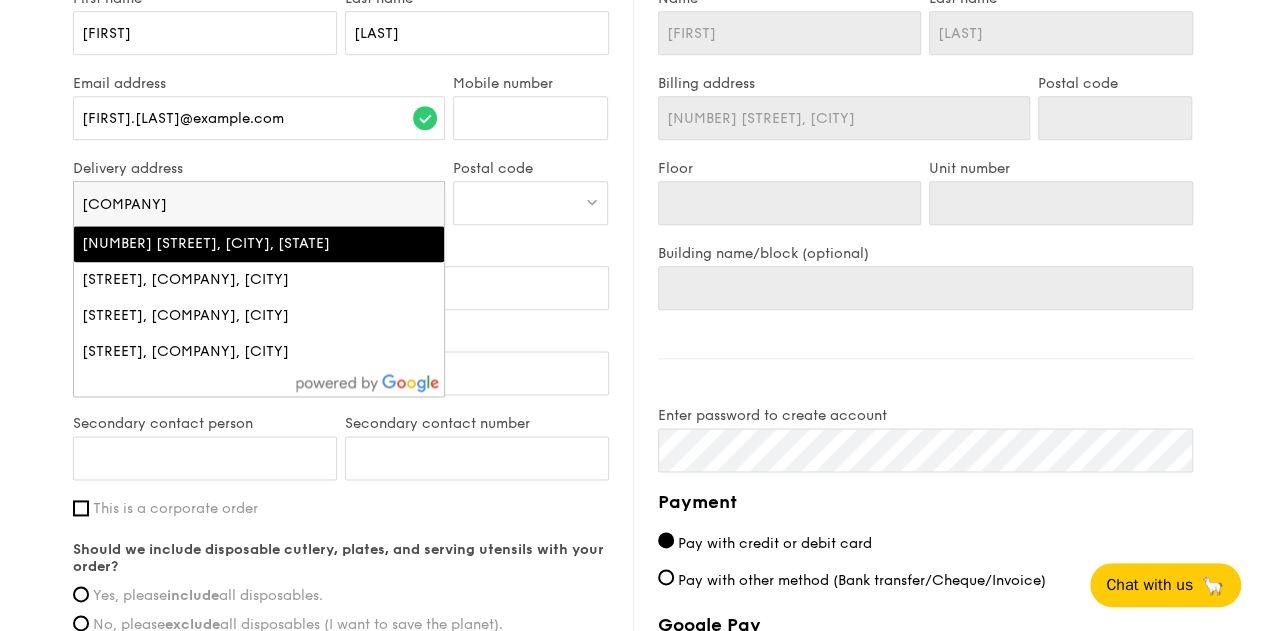 type on "[COMPANY]" 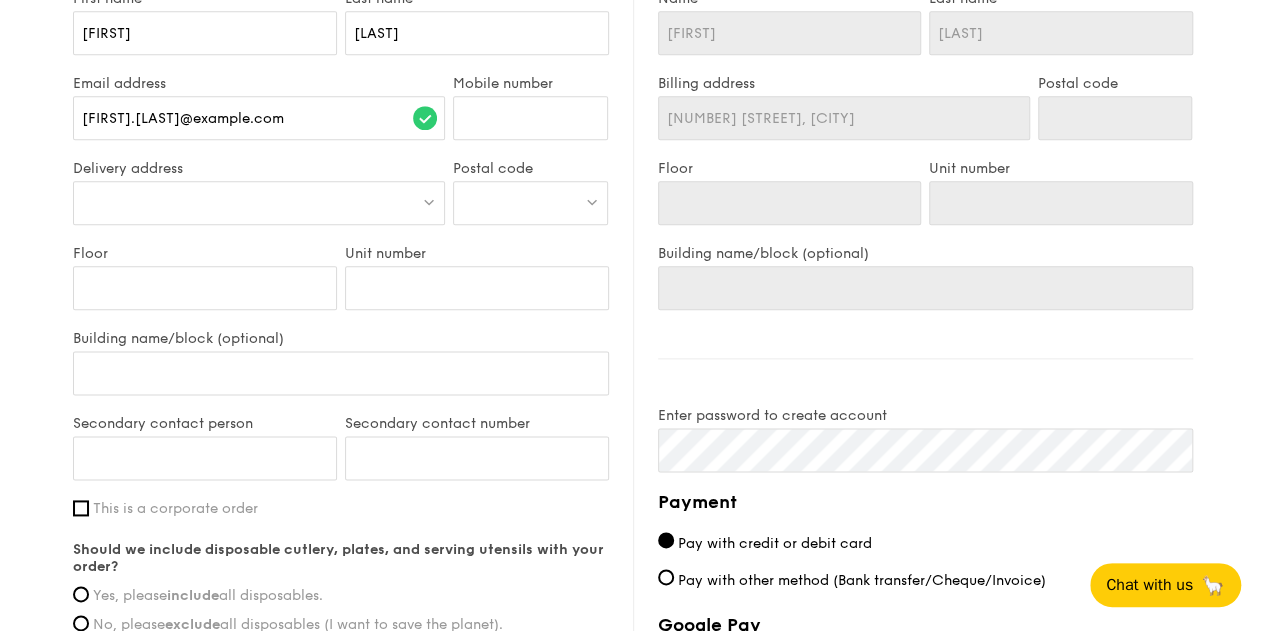 type on "[NUMBER] [STREET], #[NUMBER] [STREET] [NUMBER]" 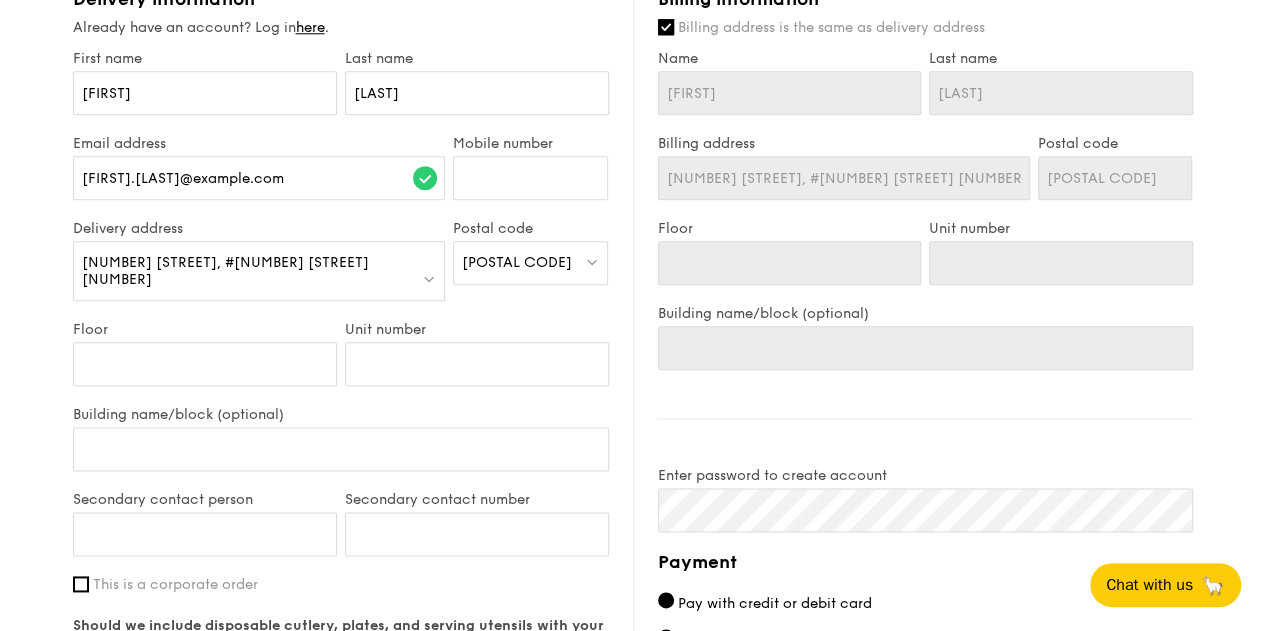 scroll, scrollTop: 1000, scrollLeft: 0, axis: vertical 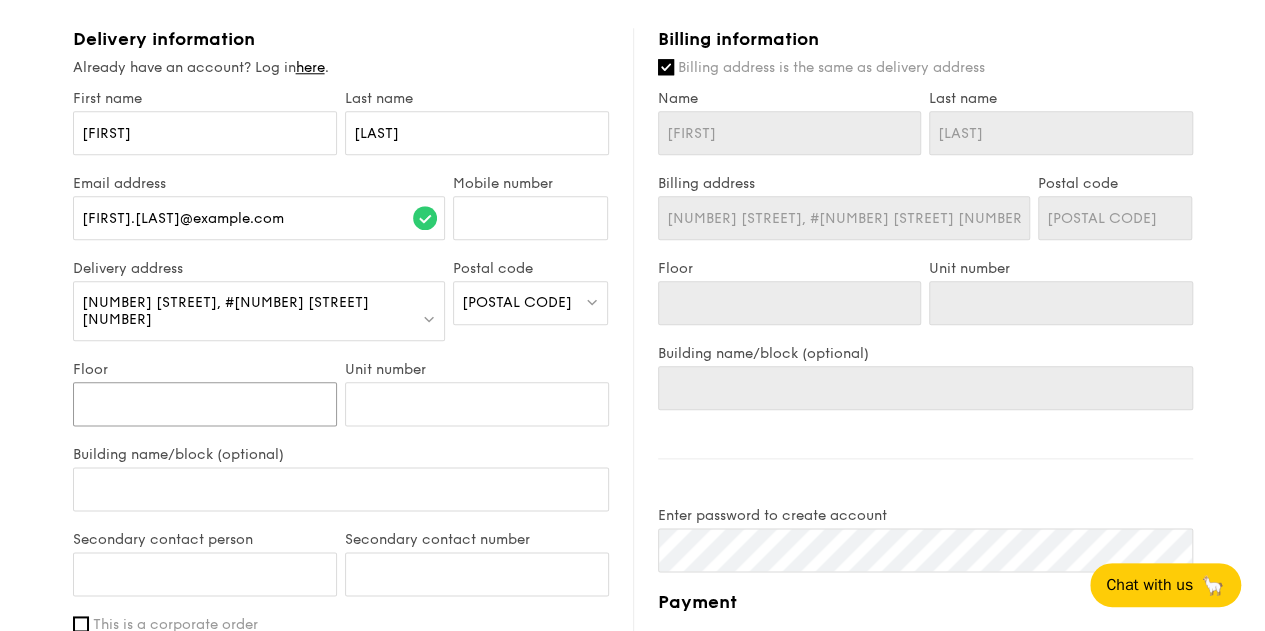 click on "Floor" at bounding box center [205, 404] 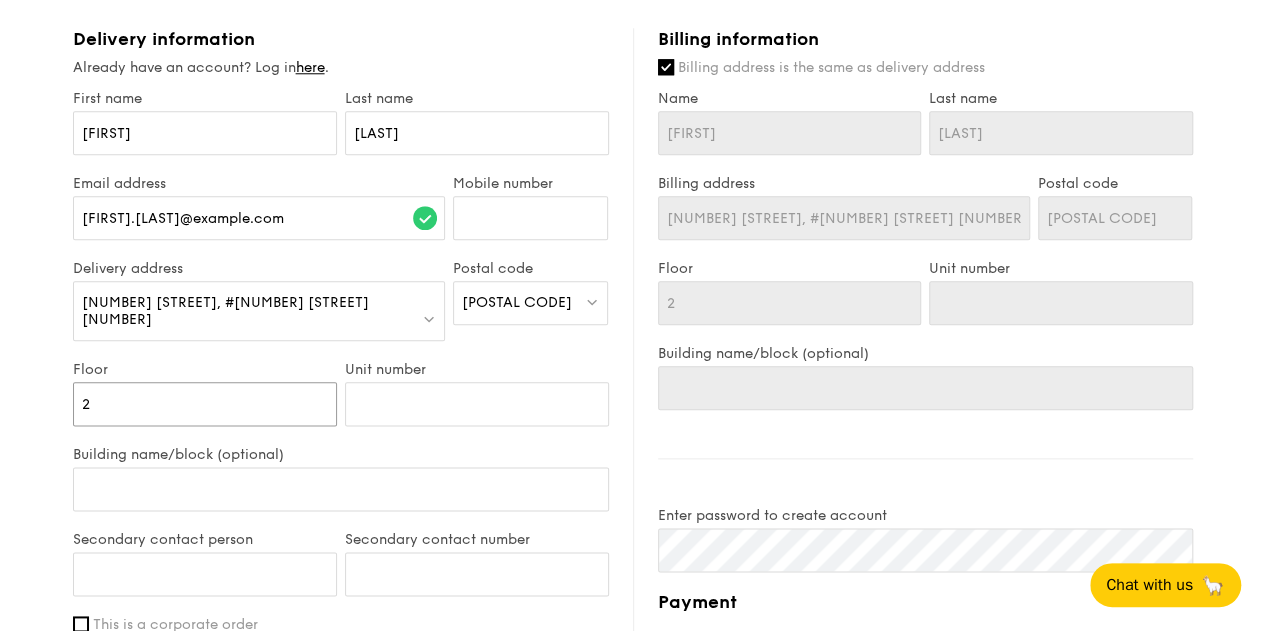 type on "24" 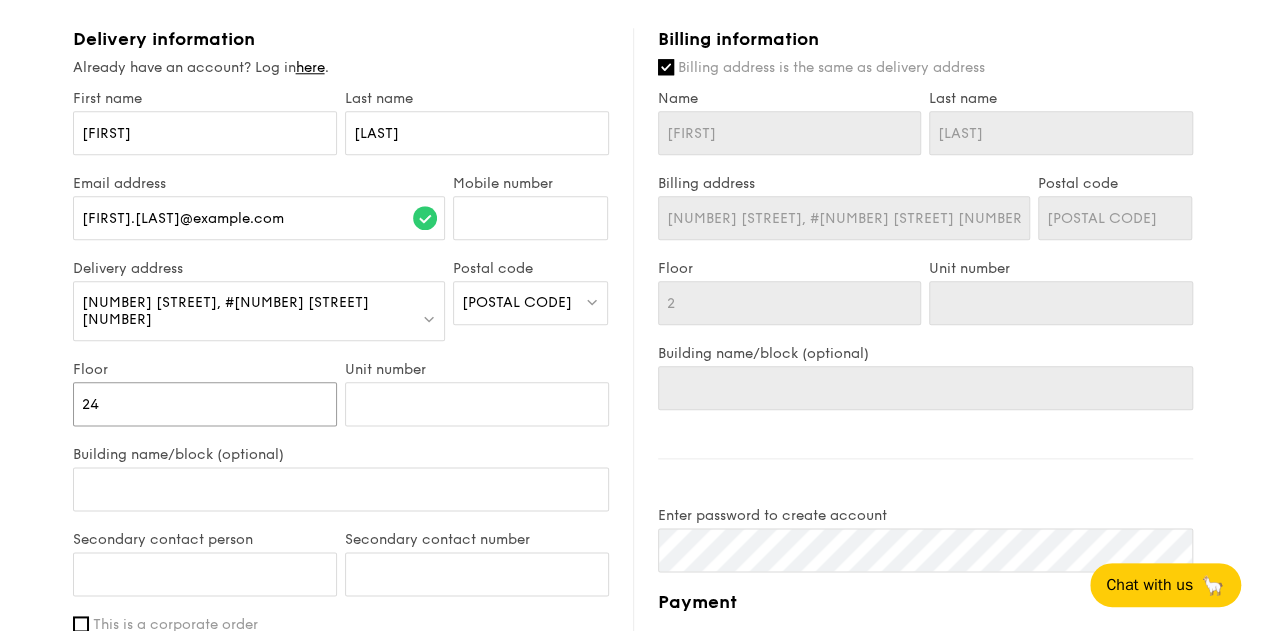 type on "24" 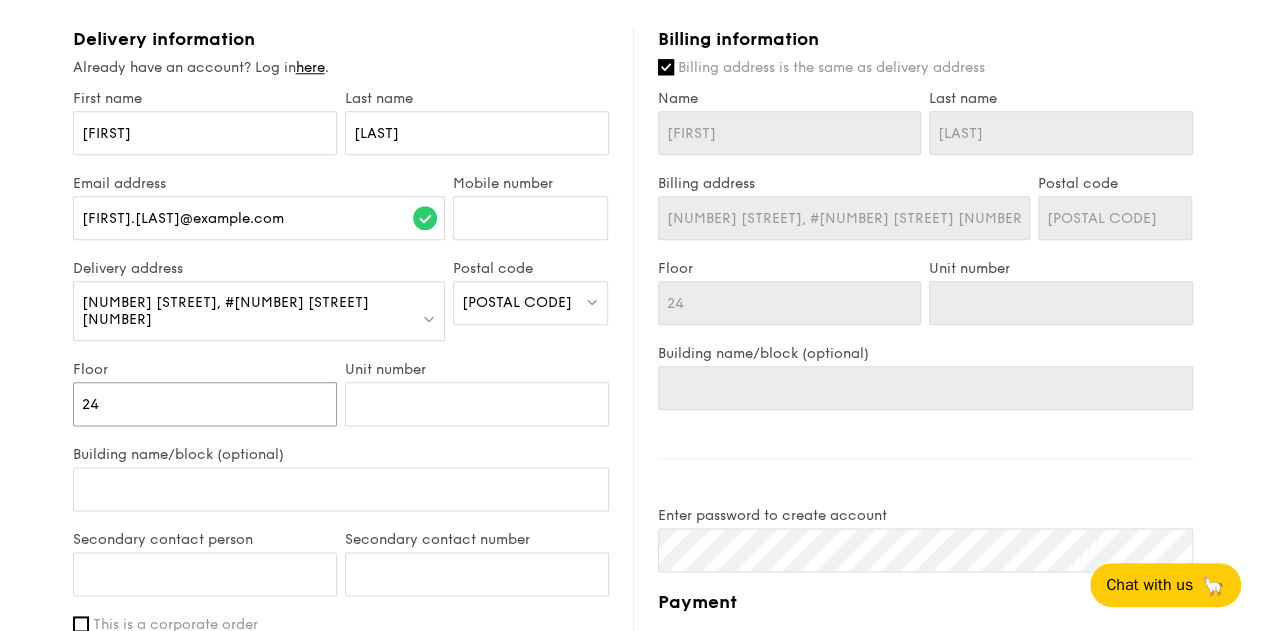 type on "24" 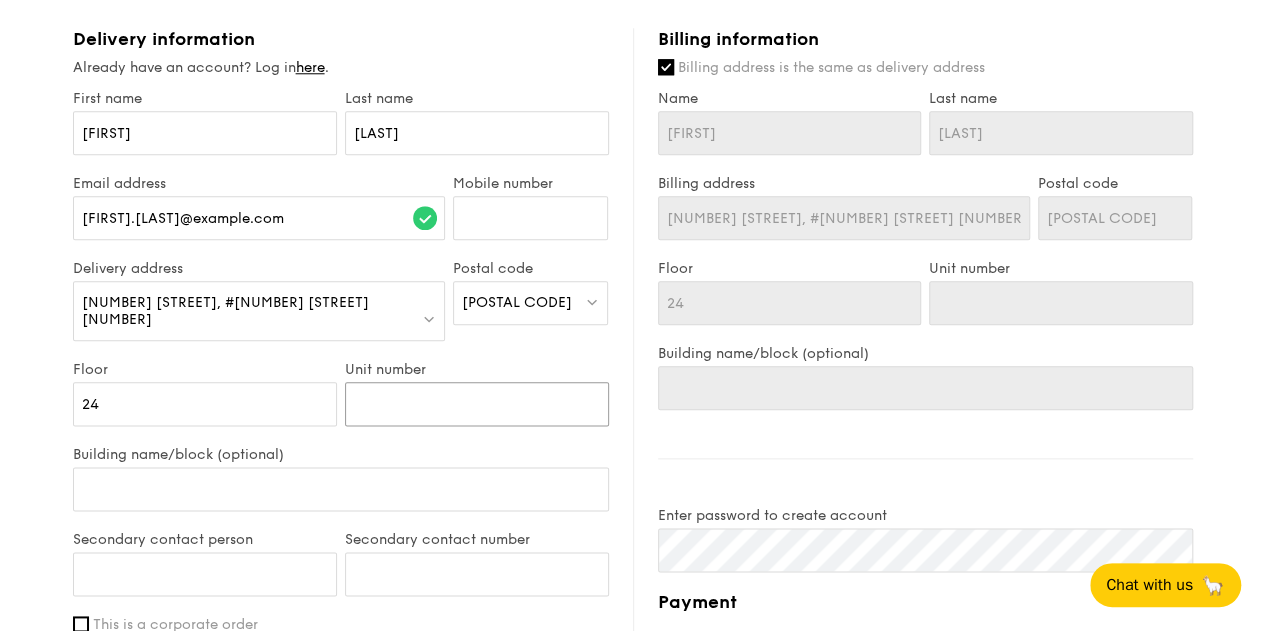 click on "Unit number" at bounding box center [477, 404] 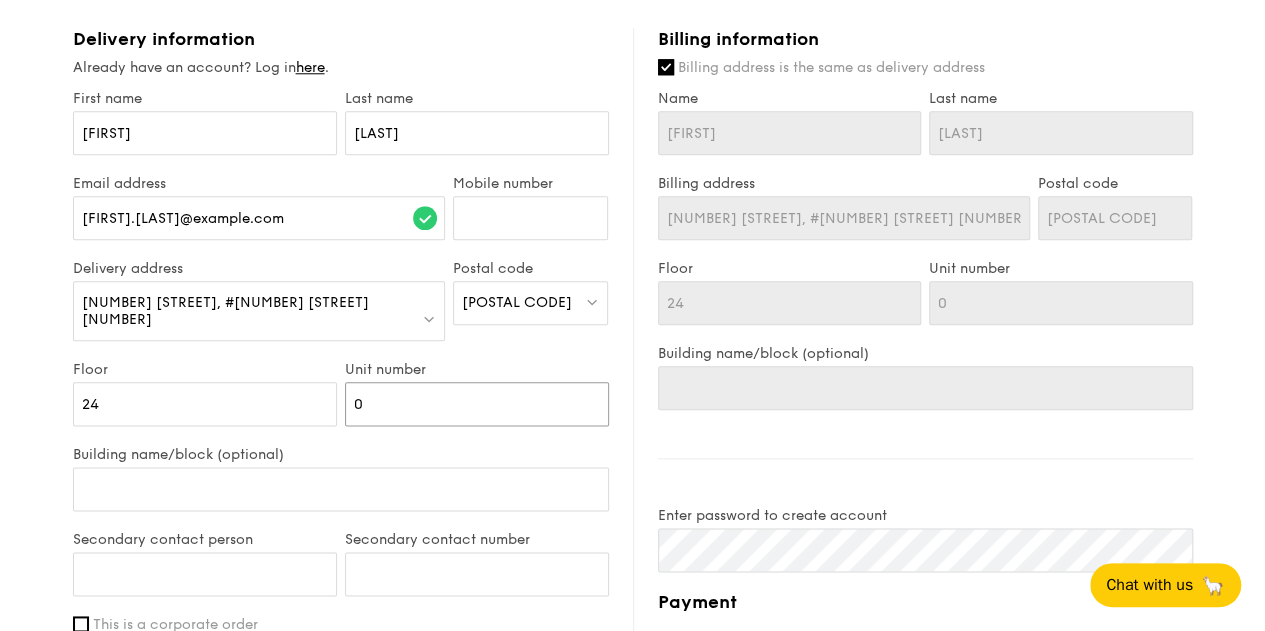 type on "04" 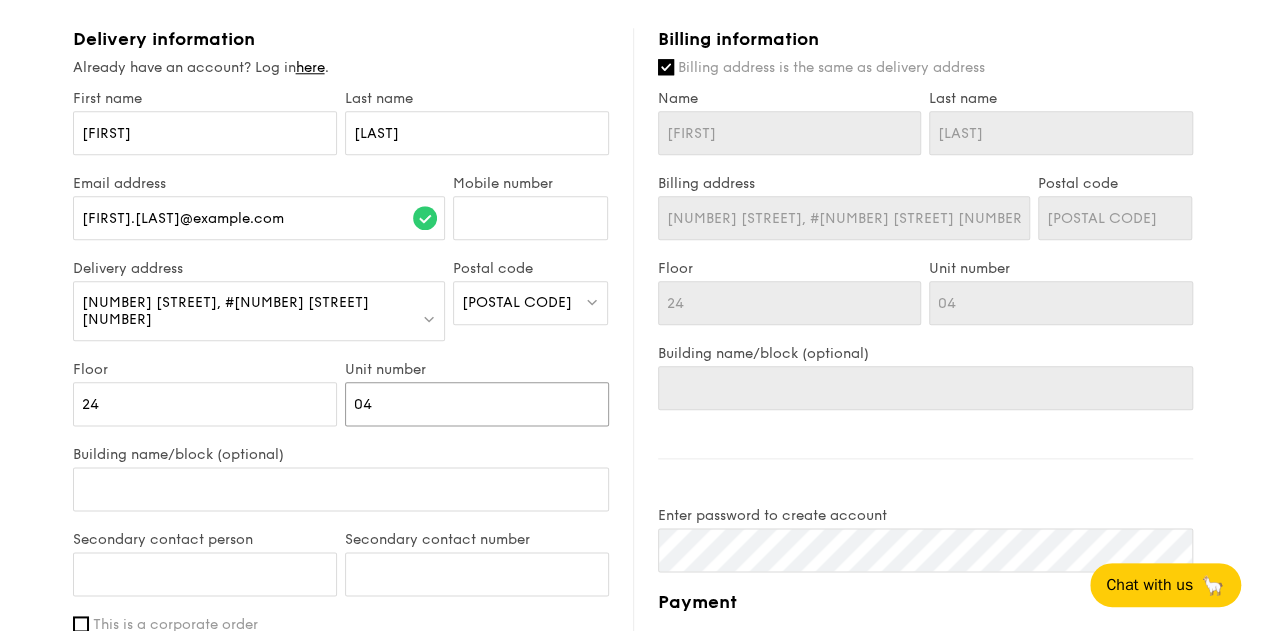 type on "04" 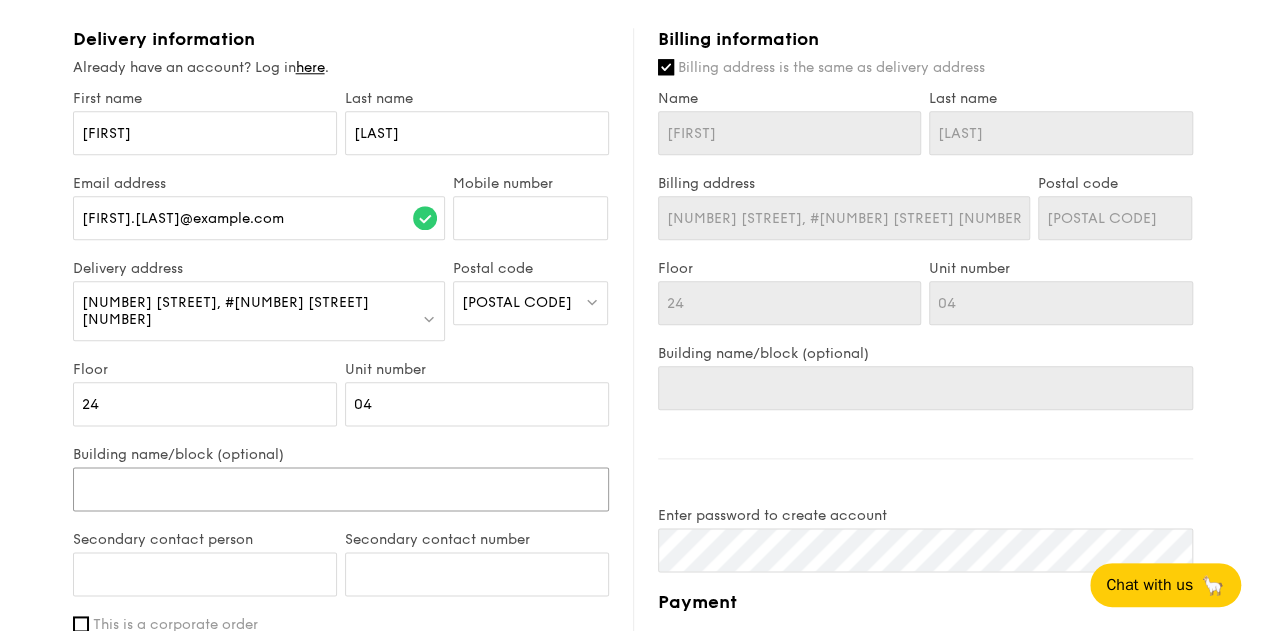 click on "Building name/block (optional)" at bounding box center [341, 489] 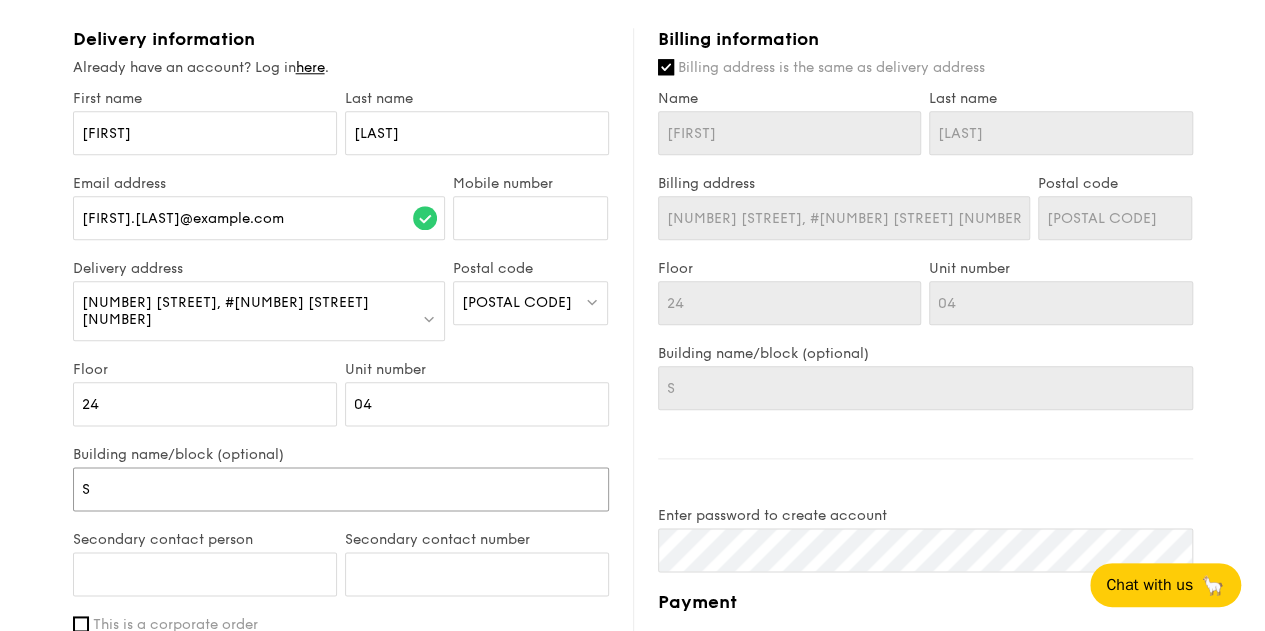 type on "[COMPANY]" 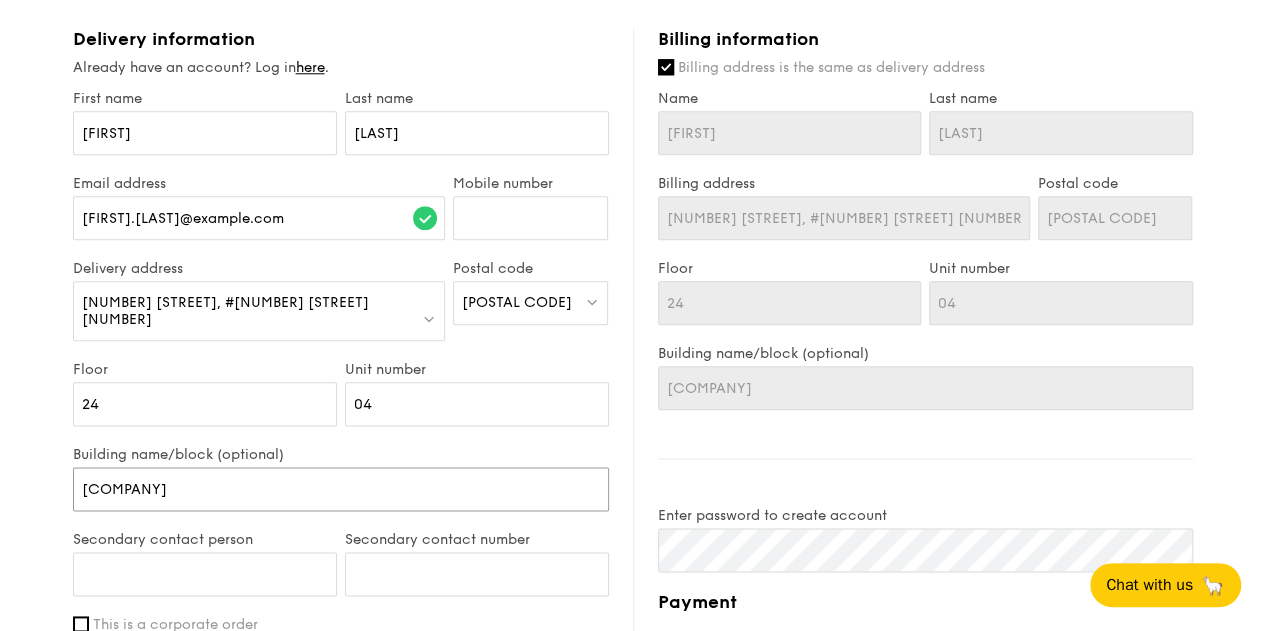 type on "Sun" 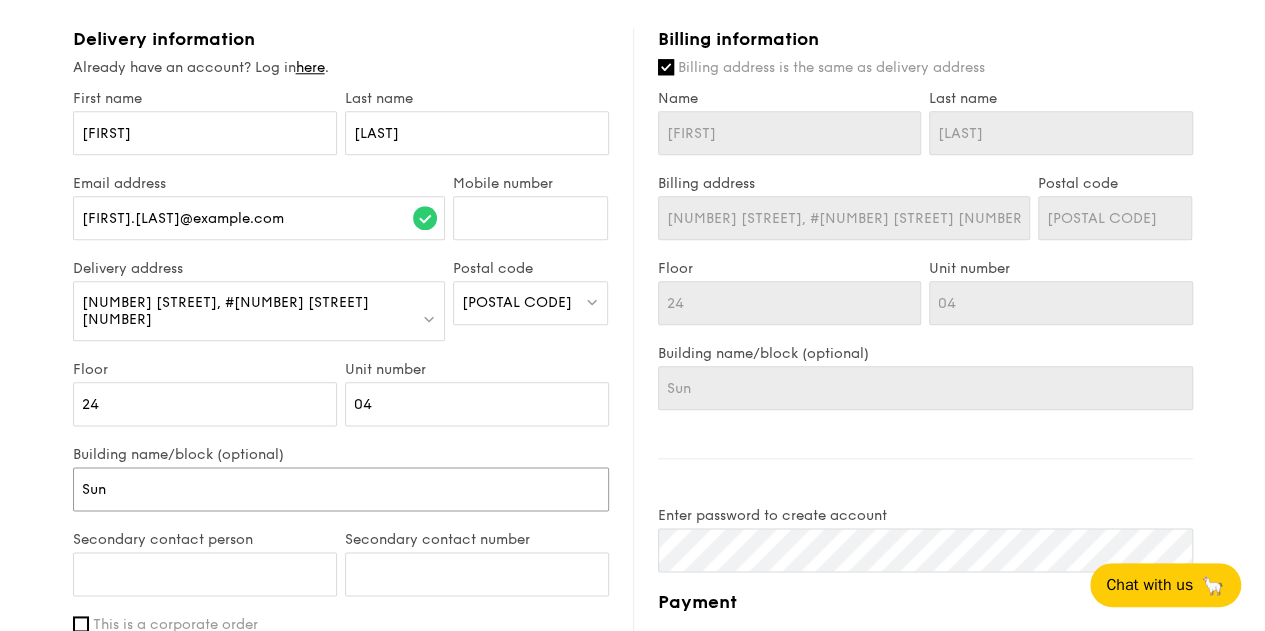 type on "Sunt" 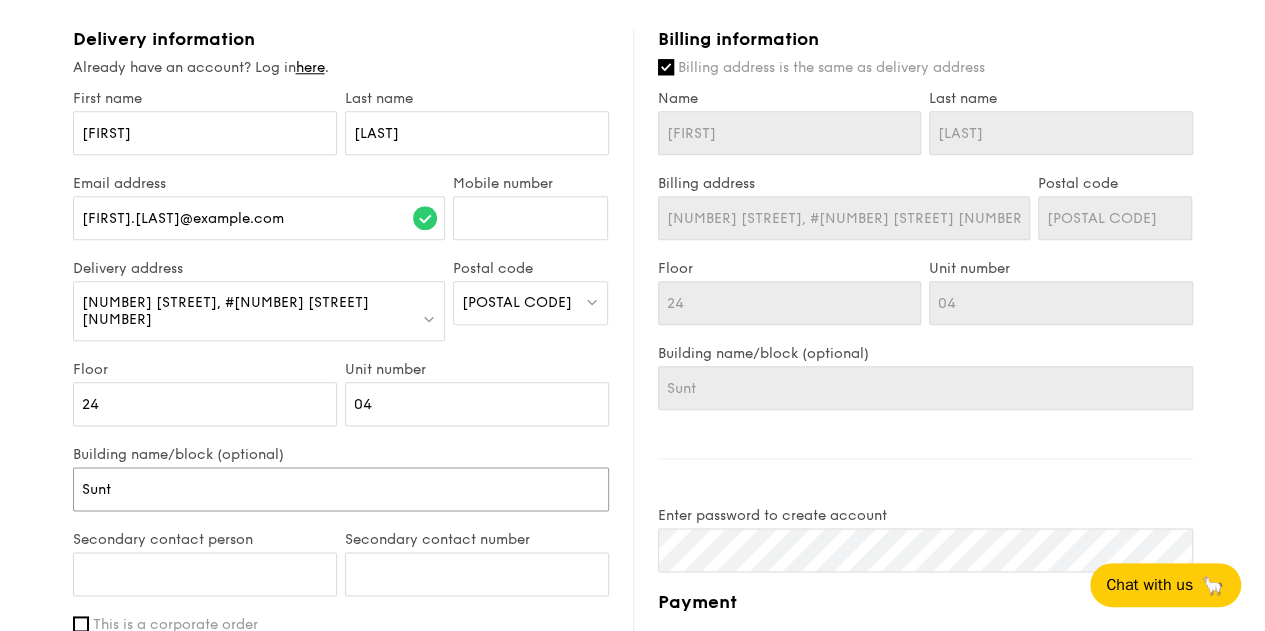 type on "[COMPANY]" 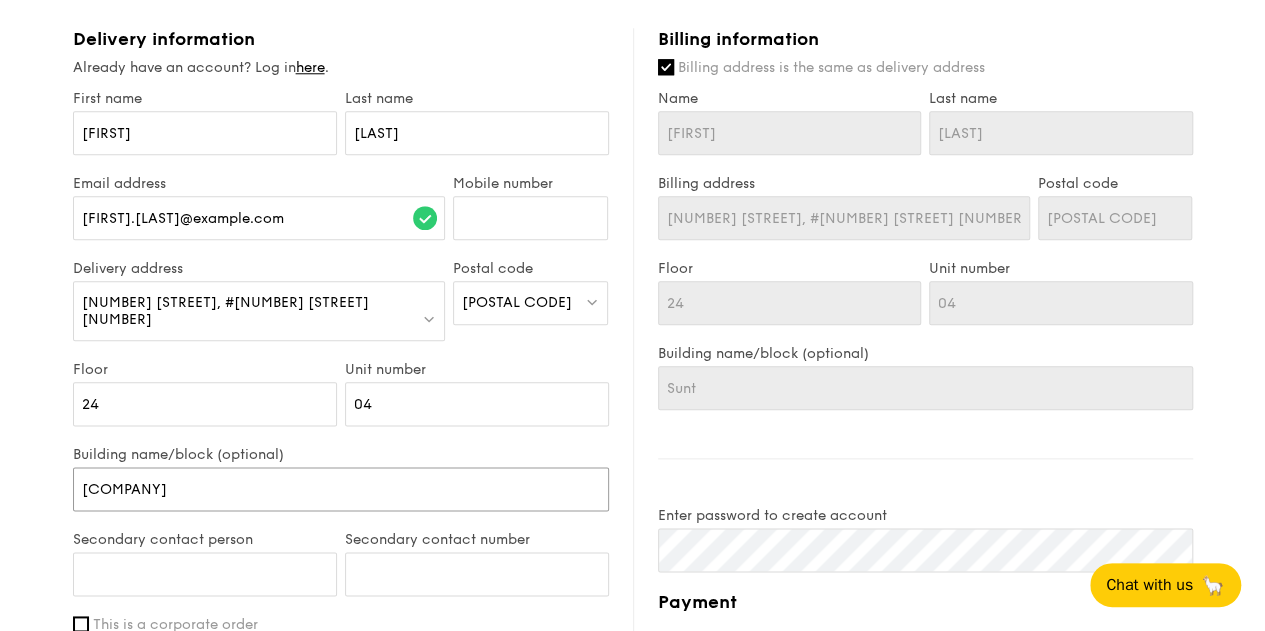 type on "[COMPANY]" 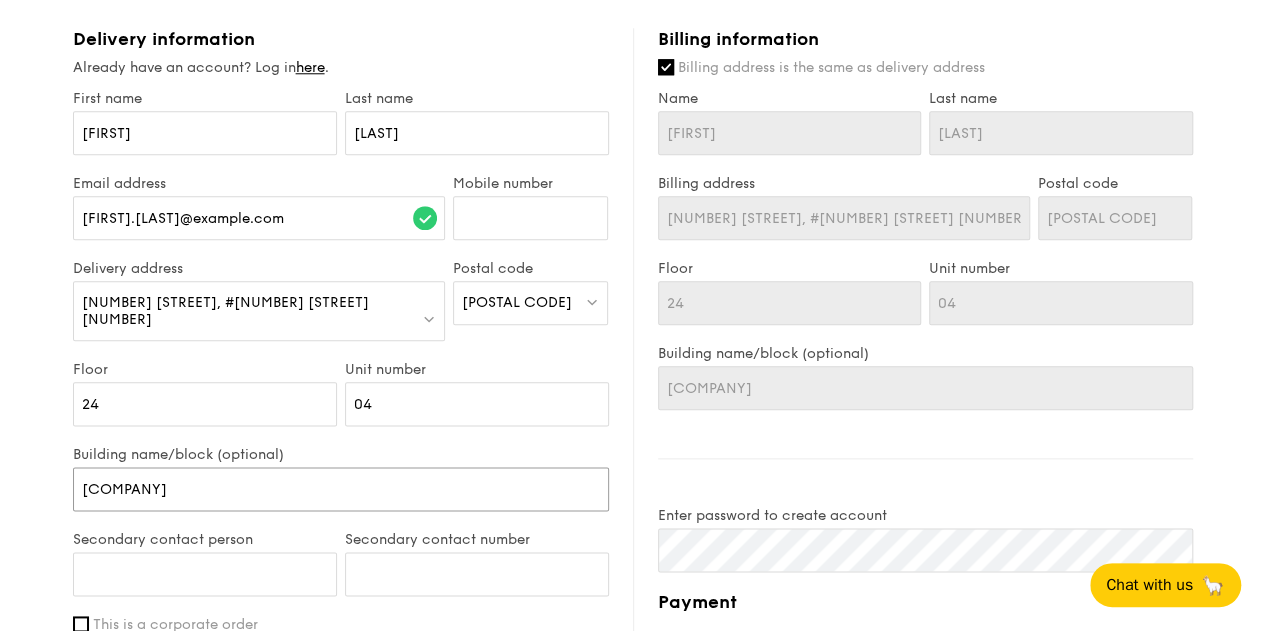 type on "[COMPANY]" 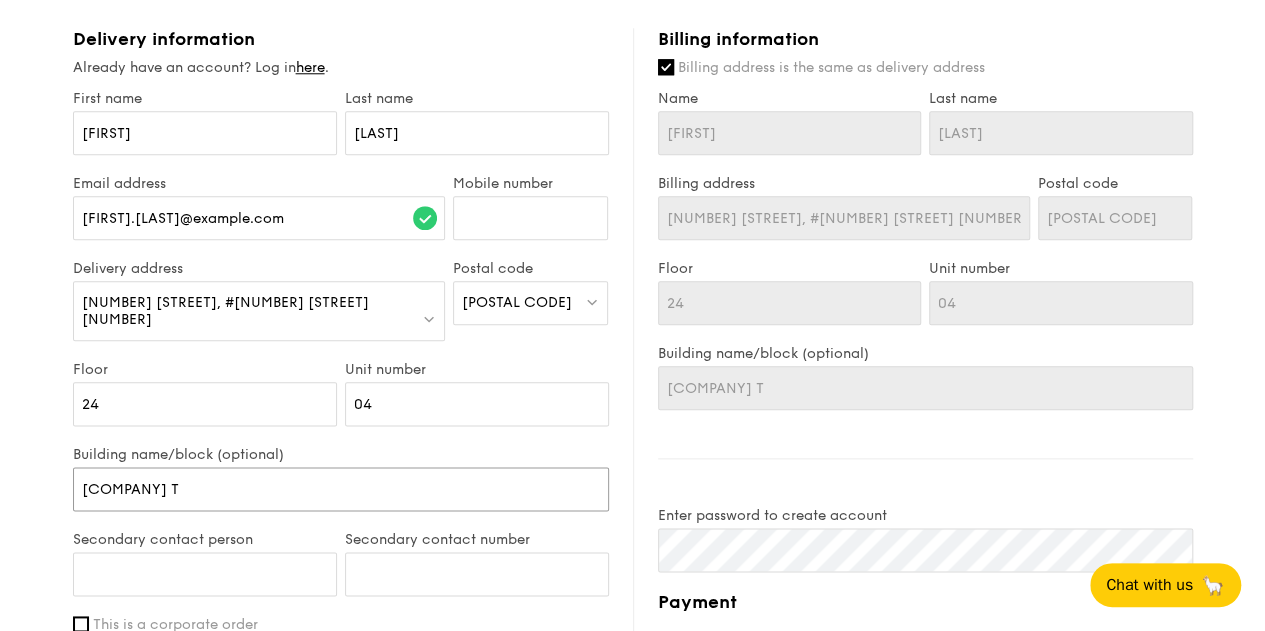 type on "[COMPANY] To" 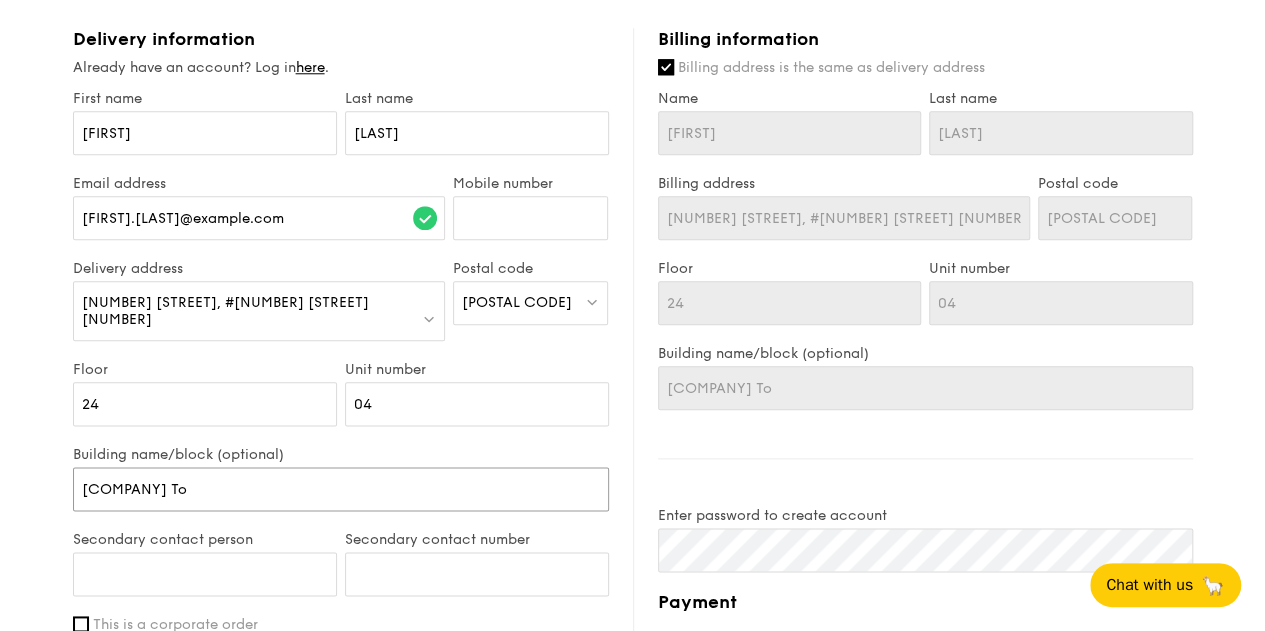 type on "[STREET] [NUMBER]" 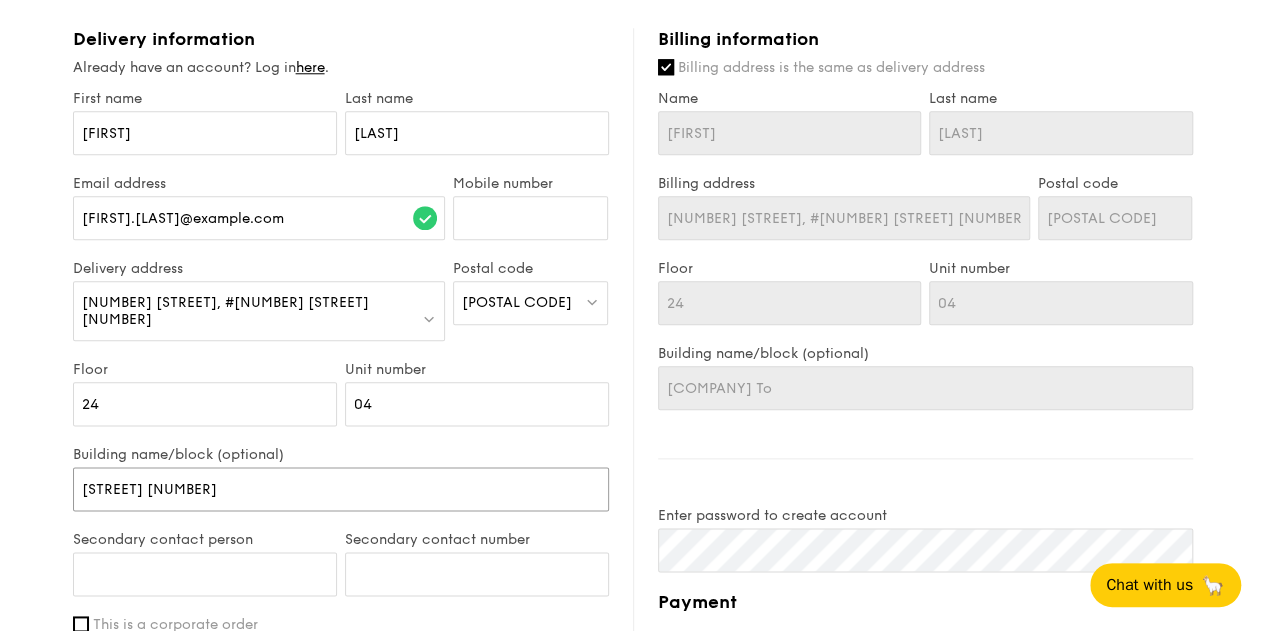type on "[STREET] [NUMBER]" 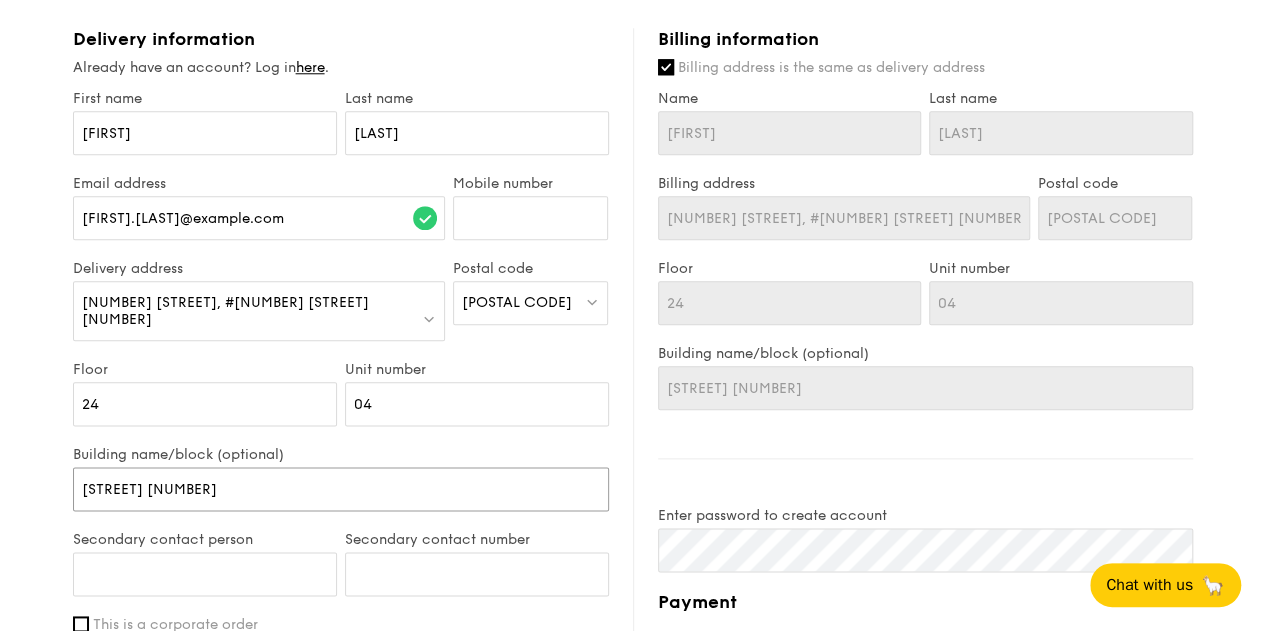 type on "[STREET] [NUMBER]" 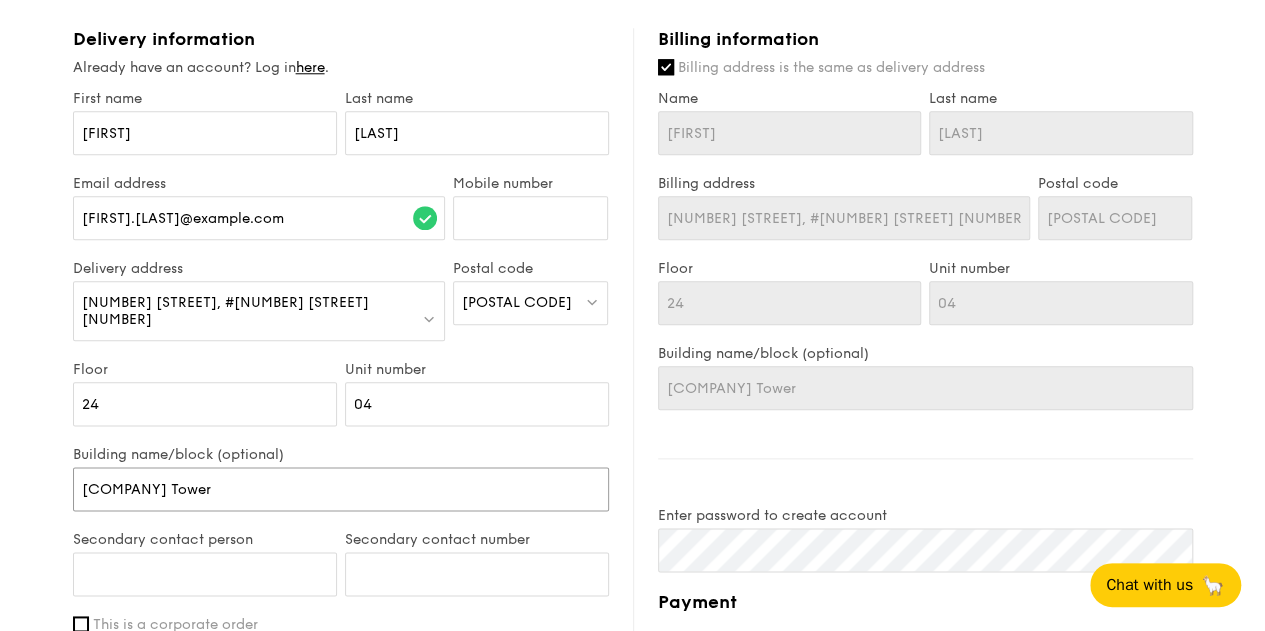 type on "[COMPANY] Tower" 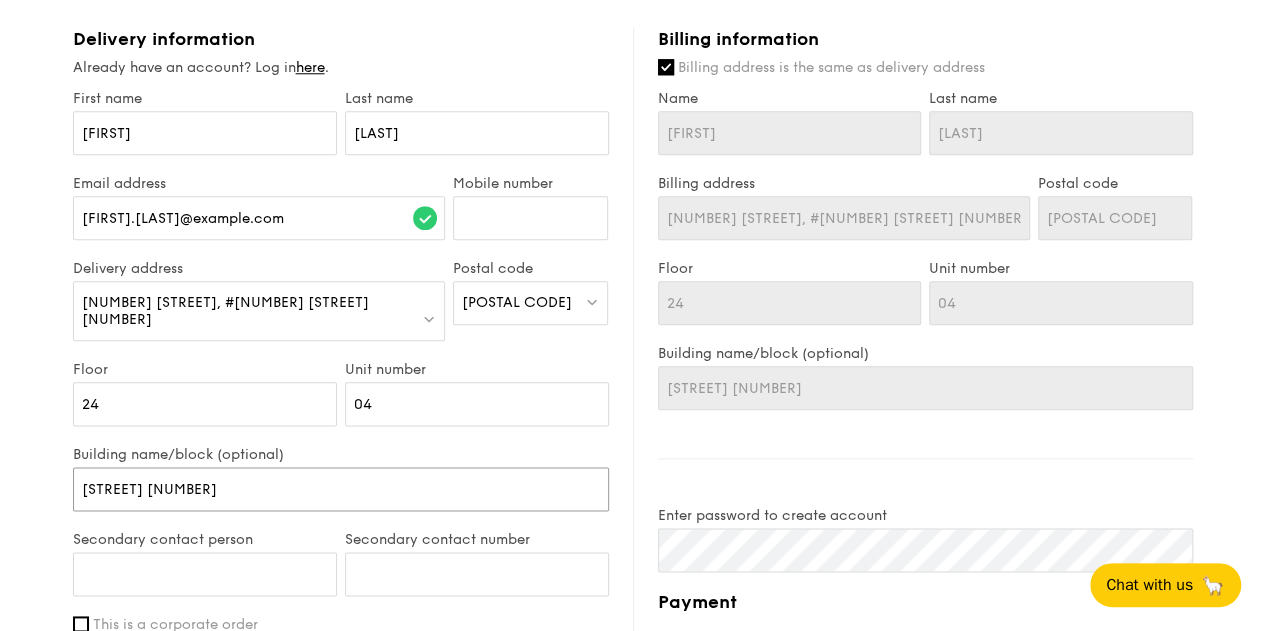 type on "[STREET] [NUMBER]" 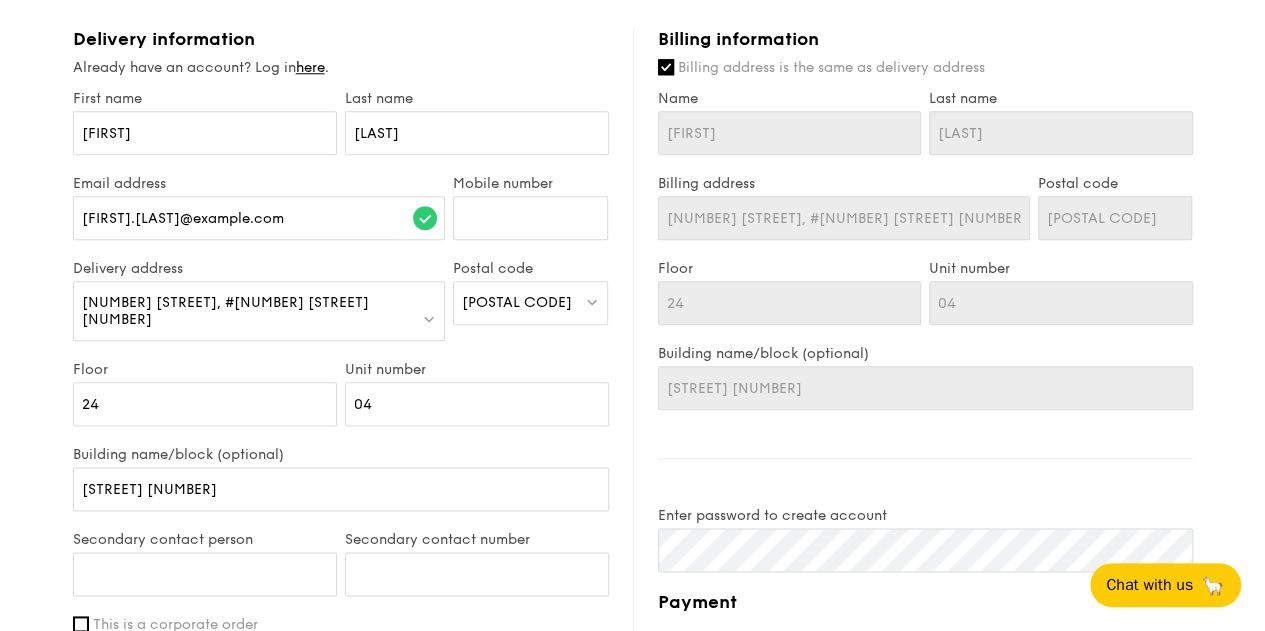 click on "$24.80
/guest
($27.03 w/ GST)
25 guests
Serving time:
[DATE],
12:30PM
Salad
Green Goddess Salad - cherry tomato, dill, feta cheese
Mains
Garlic Confit Aglio Olio - super garlicfied oil, slow baked cherry tomatoes, garden fresh thyme
Meat
Harissa Spiced Chicken - african-style harissa, ancho chilli pepper, oven-roasted zucchini and carrot
Fish
Assam Spiced Dory - tamarind, thai sweet chilli, laksa, ginger flower
Vegetable
Braised Mushroom & Broccoli - superior soy sauce, garlic, tricolour capsicum
Sweet sides
Philly Cheese Butter Cake - cream cheese topping, baked walnut, butter sponge
Savoury sides
Indian Spiced Samosa - turnip, carrot, mixed spice [LAST]" at bounding box center (632, 44) 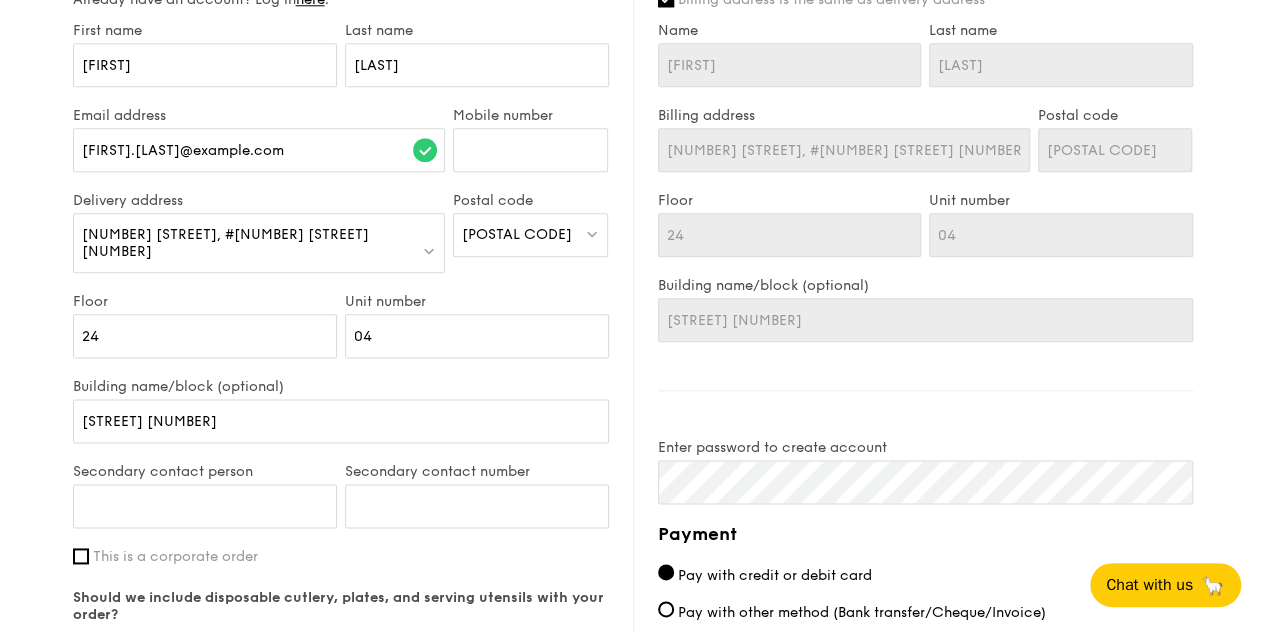 scroll, scrollTop: 1100, scrollLeft: 0, axis: vertical 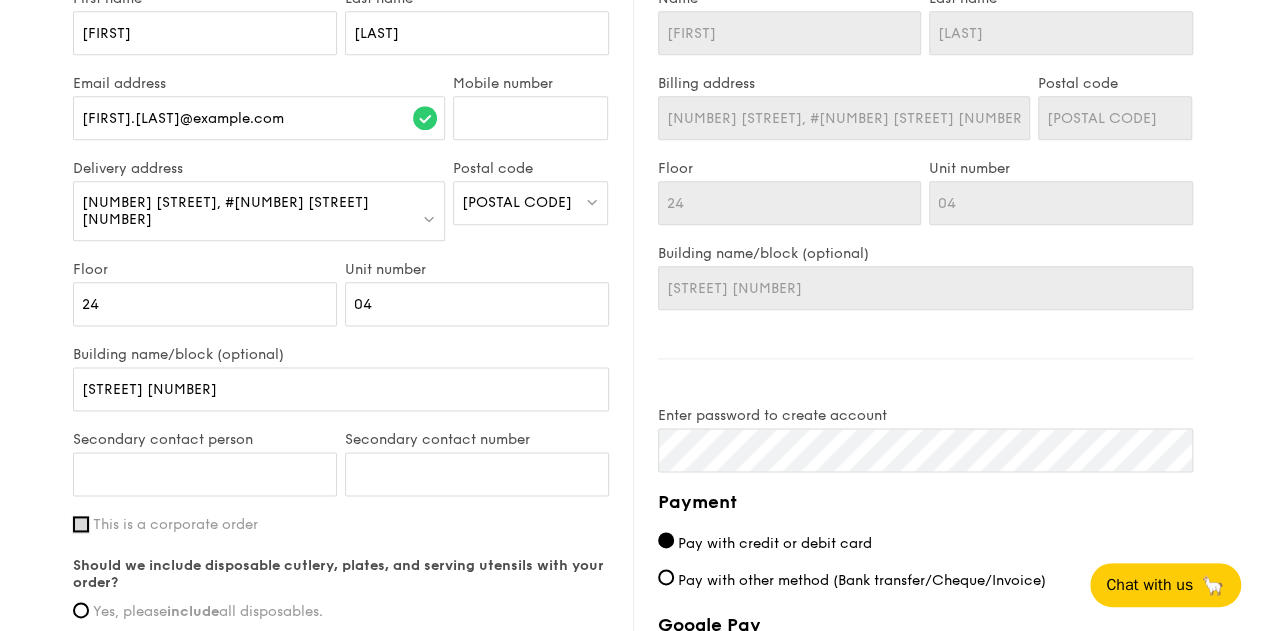 click on "This is a corporate order" at bounding box center [81, 524] 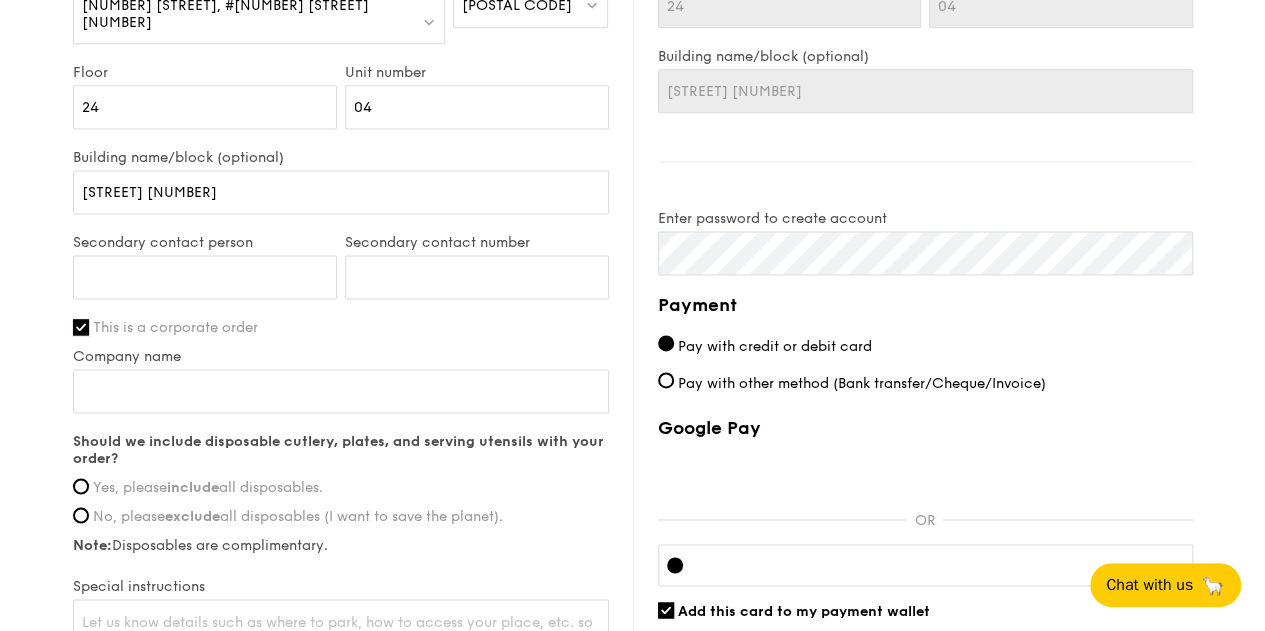scroll, scrollTop: 1300, scrollLeft: 0, axis: vertical 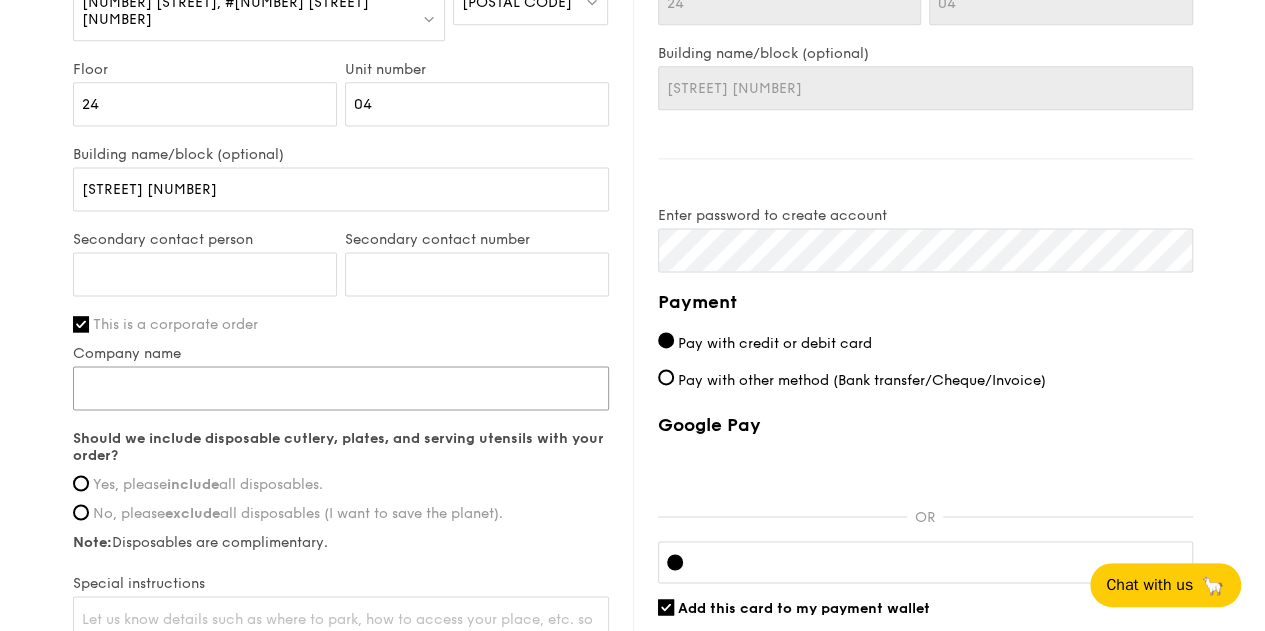 click on "Company name" at bounding box center (341, 388) 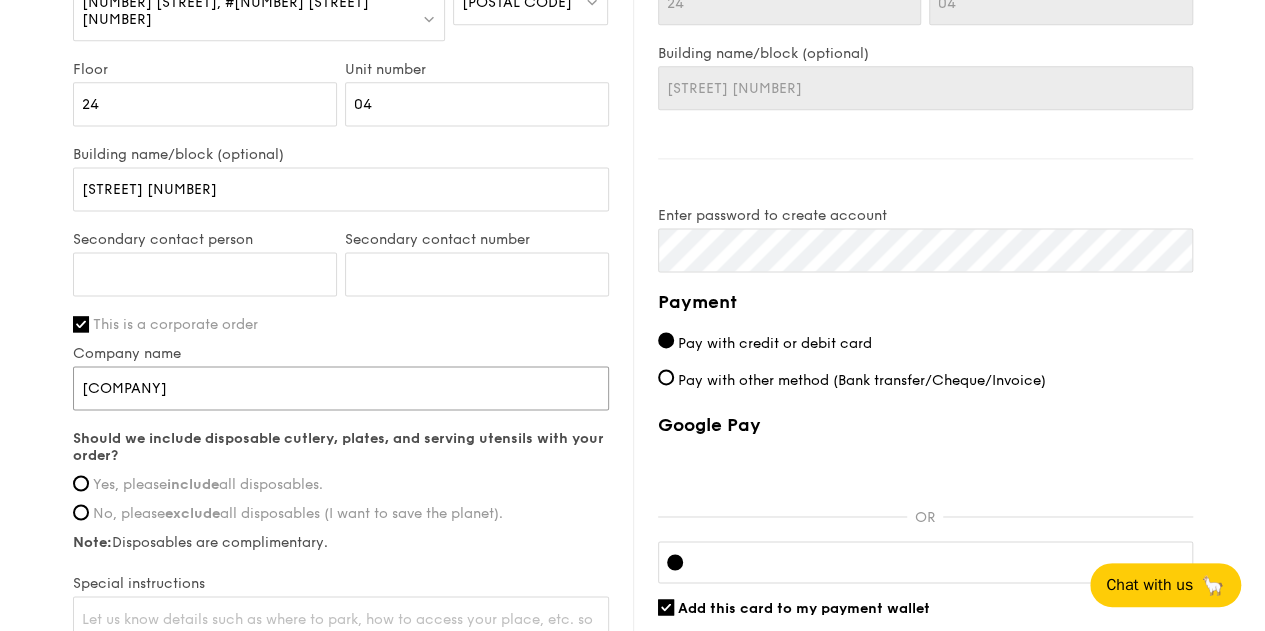 type on "[COMPANY] [CITY] [STATE]" 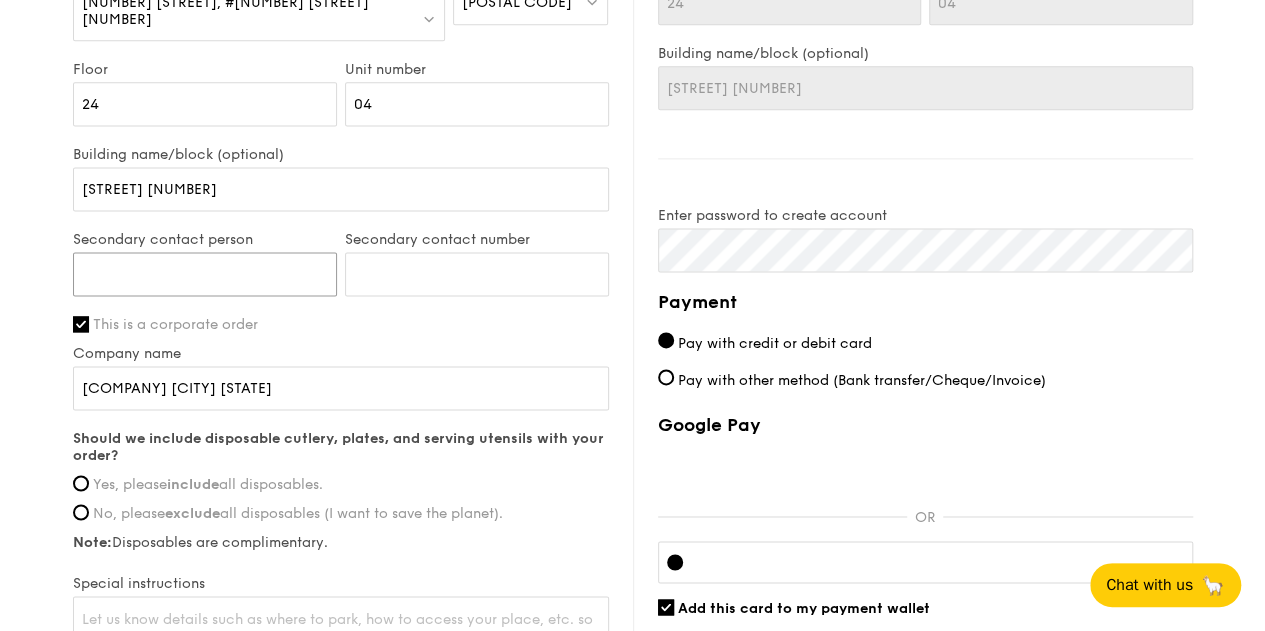type on "[FIRST] [LAST]" 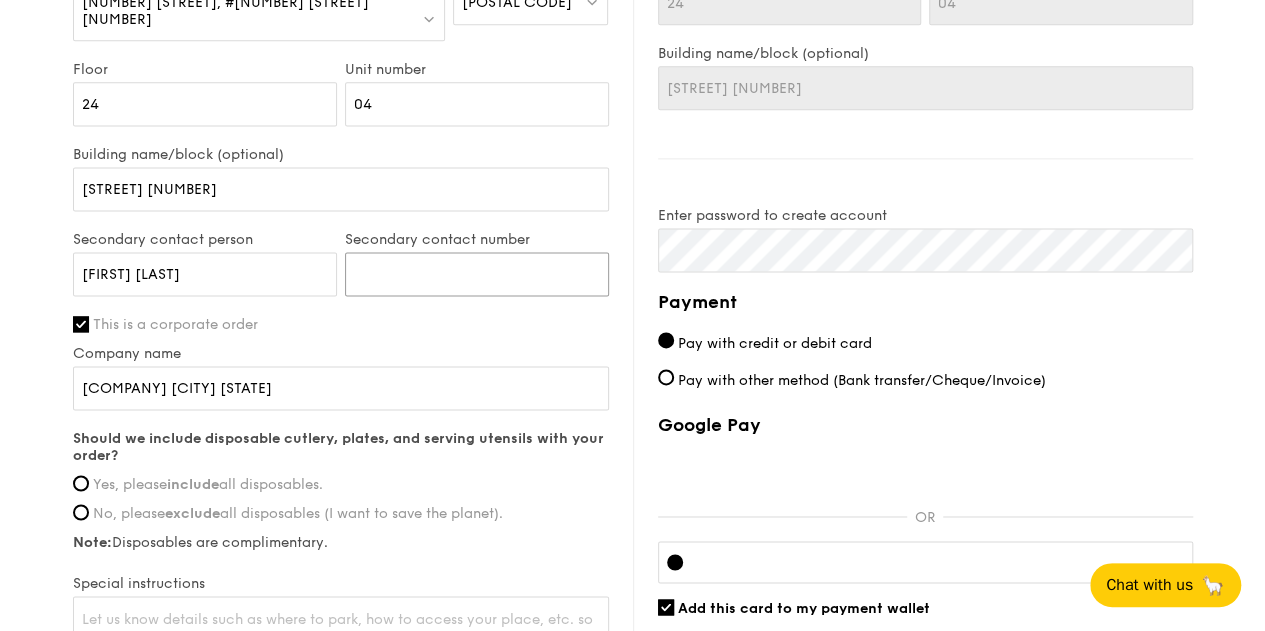type on "[PHONE]" 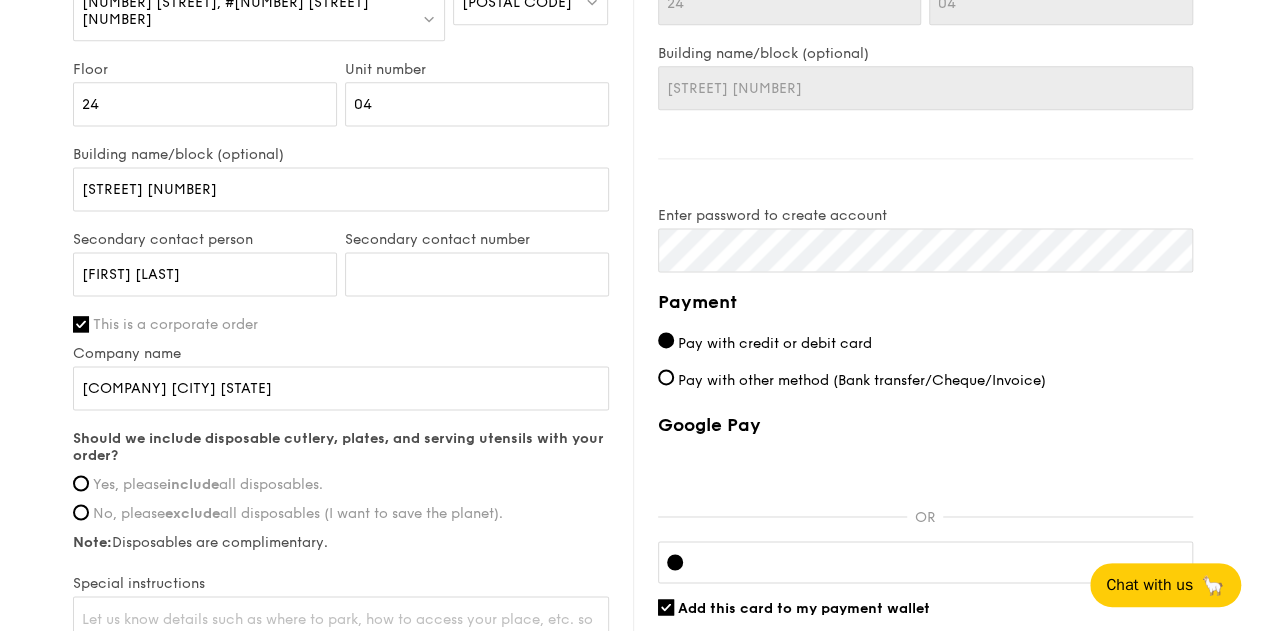 click on "$24.80
/guest
($27.03 w/ GST)
25 guests
Serving time:
[DATE],
12:30PM
Salad
Green Goddess Salad - cherry tomato, dill, feta cheese
Mains
Garlic Confit Aglio Olio - super garlicfied oil, slow baked cherry tomatoes, garden fresh thyme
Meat
Harissa Spiced Chicken - african-style harissa, ancho chilli pepper, oven-roasted zucchini and carrot
Fish
Assam Spiced Dory - tamarind, thai sweet chilli, laksa, ginger flower
Vegetable
Braised Mushroom & Broccoli - superior soy sauce, garlic, tricolour capsicum
Sweet sides
Philly Cheese Butter Cake - cream cheese topping, baked walnut, butter sponge
Savoury sides
Indian Spiced Samosa - turnip, carrot, mixed spice [LAST]" at bounding box center [632, -256] 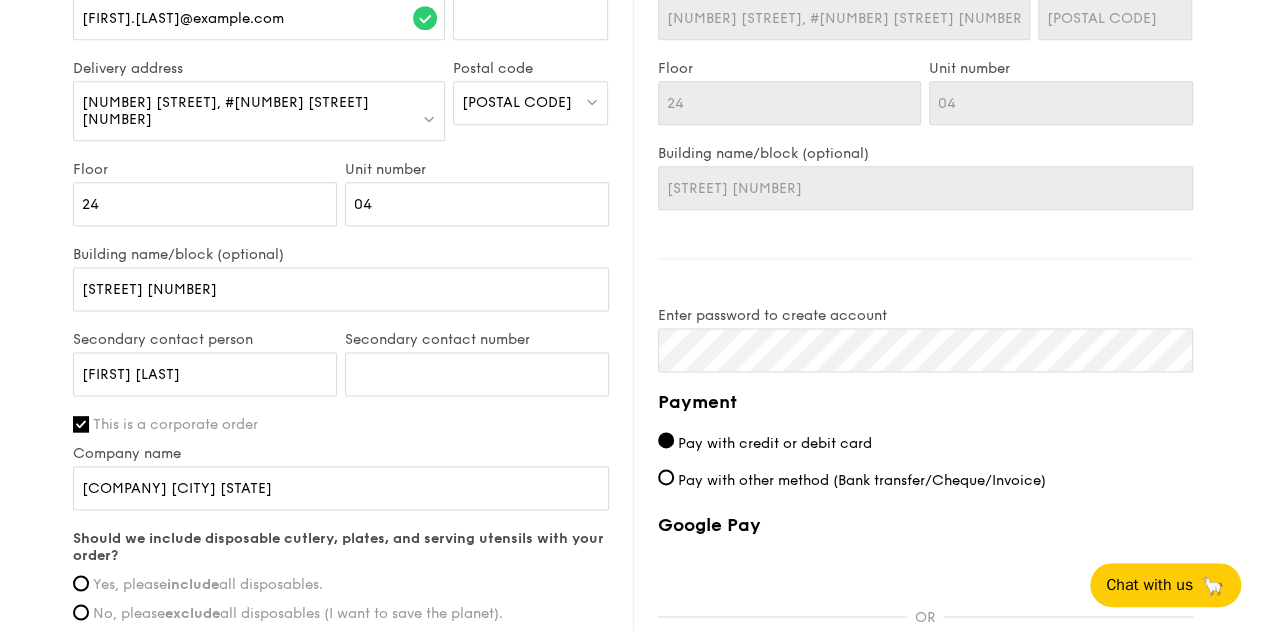 scroll, scrollTop: 1300, scrollLeft: 0, axis: vertical 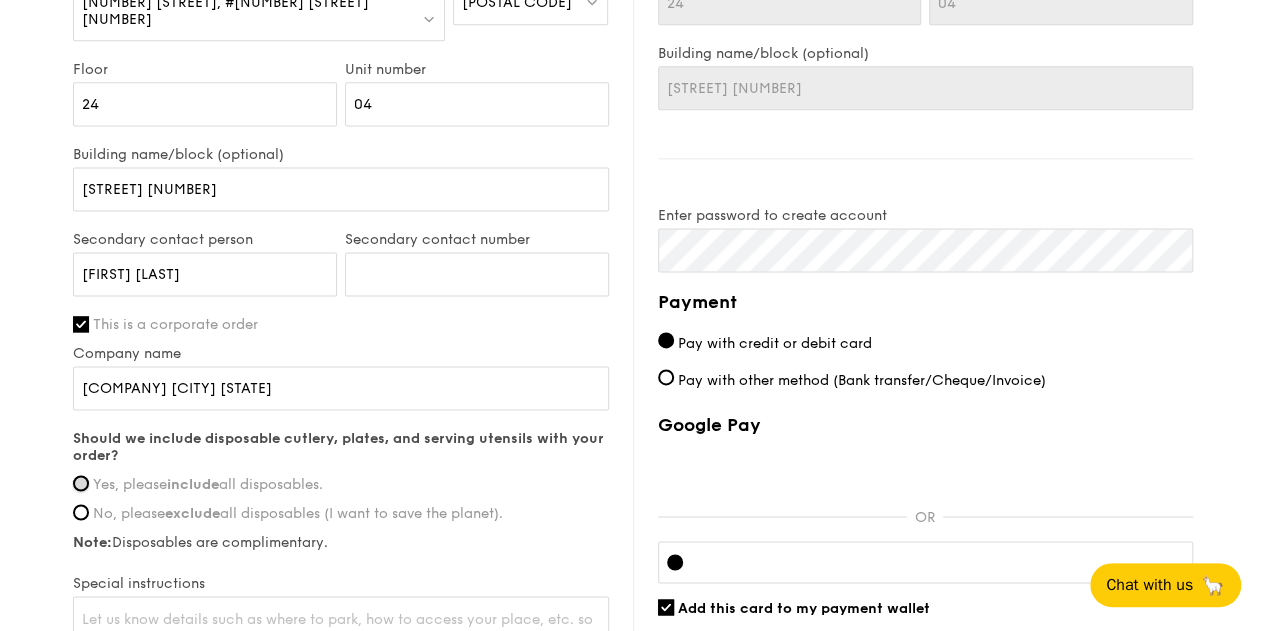 click on "Yes, please  include  all disposables." at bounding box center [81, 483] 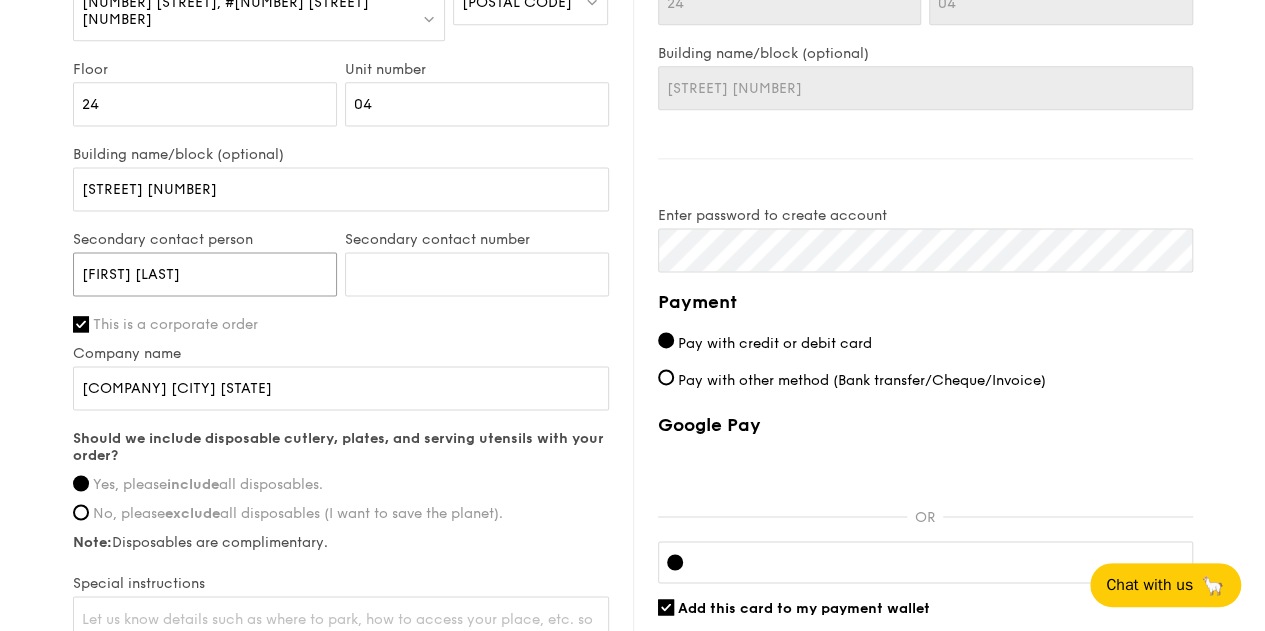 drag, startPoint x: 245, startPoint y: 243, endPoint x: 0, endPoint y: 263, distance: 245.81497 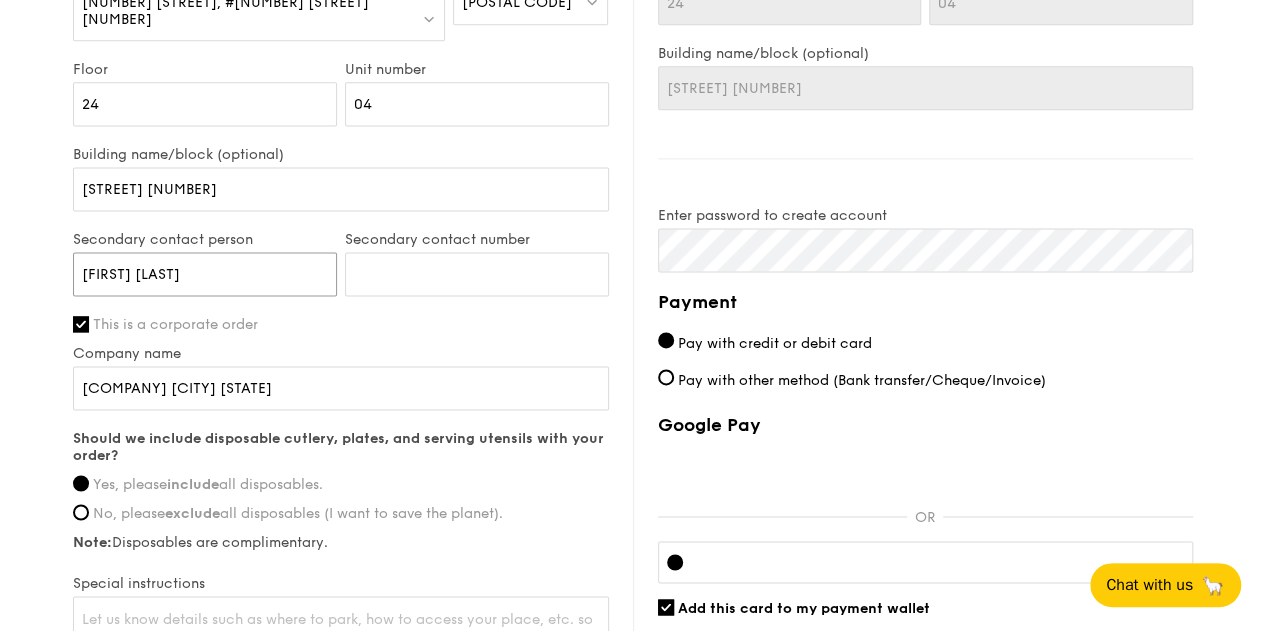 click on "$24.80
/guest
($27.03 w/ GST)
25 guests
Serving time:
[DATE],
12:30PM
Salad
Green Goddess Salad - cherry tomato, dill, feta cheese
Mains
Garlic Confit Aglio Olio - super garlicfied oil, slow baked cherry tomatoes, garden fresh thyme
Meat
Harissa Spiced Chicken - african-style harissa, ancho chilli pepper, oven-roasted zucchini and carrot
Fish
Assam Spiced Dory - tamarind, thai sweet chilli, laksa, ginger flower
Vegetable
Braised Mushroom & Broccoli - superior soy sauce, garlic, tricolour capsicum
Sweet sides
Philly Cheese Butter Cake - cream cheese topping, baked walnut, butter sponge
Savoury sides
Indian Spiced Samosa - turnip, carrot, mixed spice [LAST]" at bounding box center [632, -256] 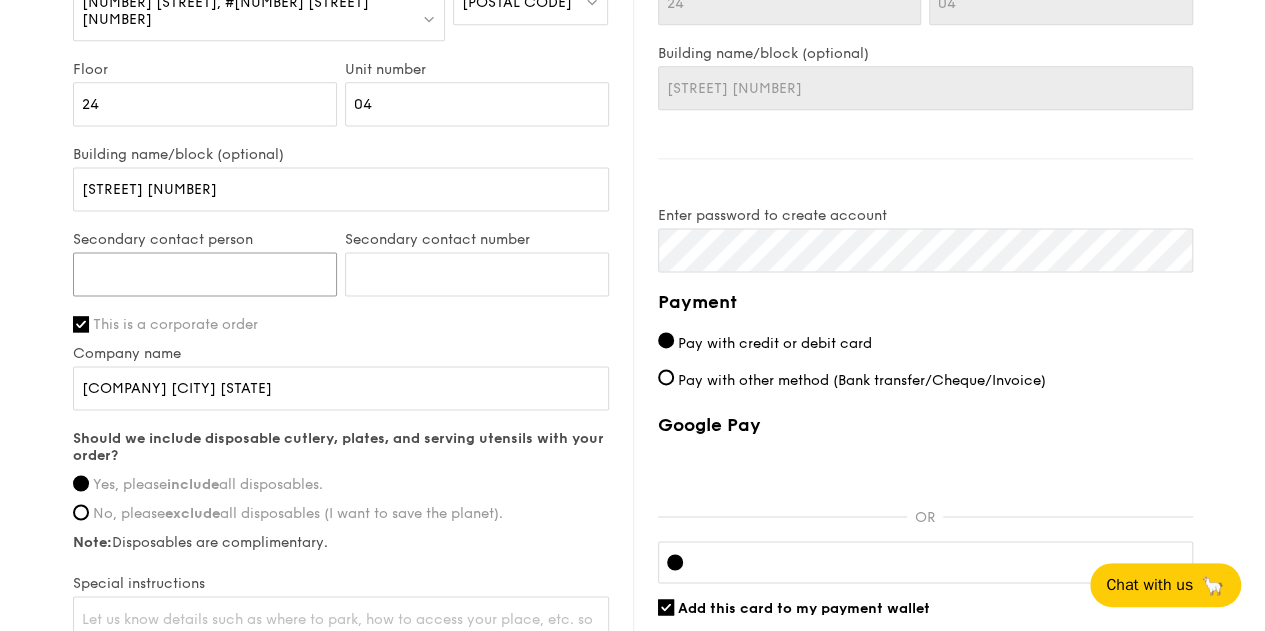 type 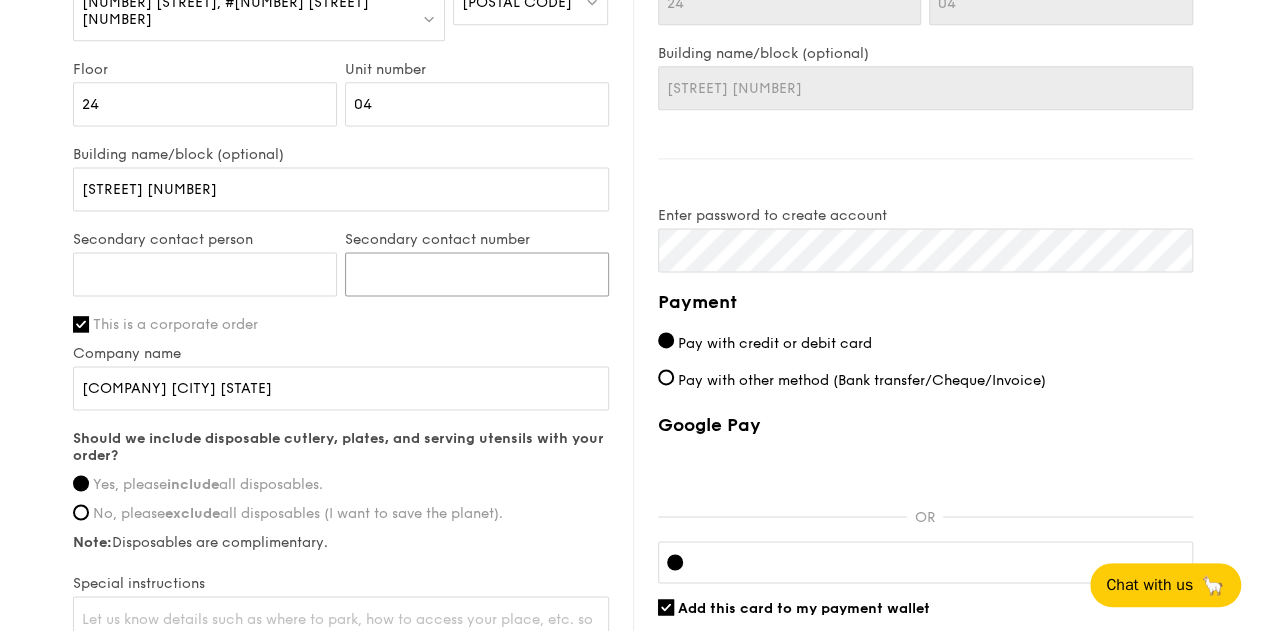 type 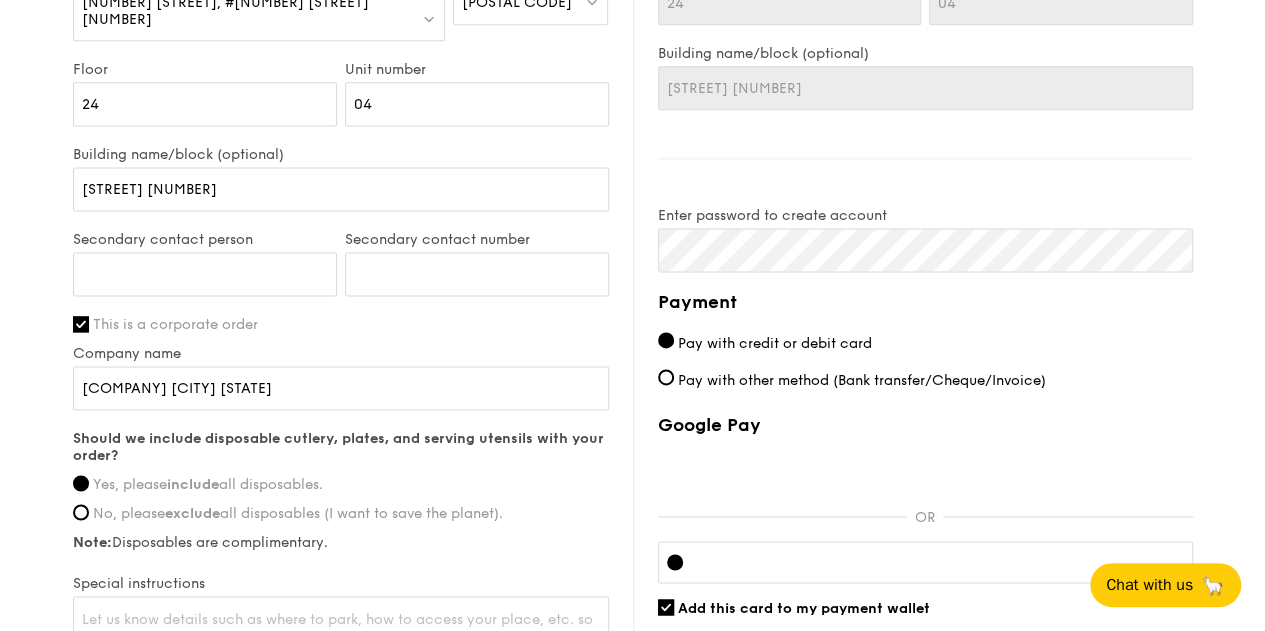 click on "$24.80
/guest
($27.03 w/ GST)
25 guests
Serving time:
[DATE],
12:30PM
Salad
Green Goddess Salad - cherry tomato, dill, feta cheese
Mains
Garlic Confit Aglio Olio - super garlicfied oil, slow baked cherry tomatoes, garden fresh thyme
Meat
Harissa Spiced Chicken - african-style harissa, ancho chilli pepper, oven-roasted zucchini and carrot
Fish
Assam Spiced Dory - tamarind, thai sweet chilli, laksa, ginger flower
Vegetable
Braised Mushroom & Broccoli - superior soy sauce, garlic, tricolour capsicum
Sweet sides
Philly Cheese Butter Cake - cream cheese topping, baked walnut, butter sponge
Savoury sides
Indian Spiced Samosa - turnip, carrot, mixed spice [LAST]" at bounding box center [632, -256] 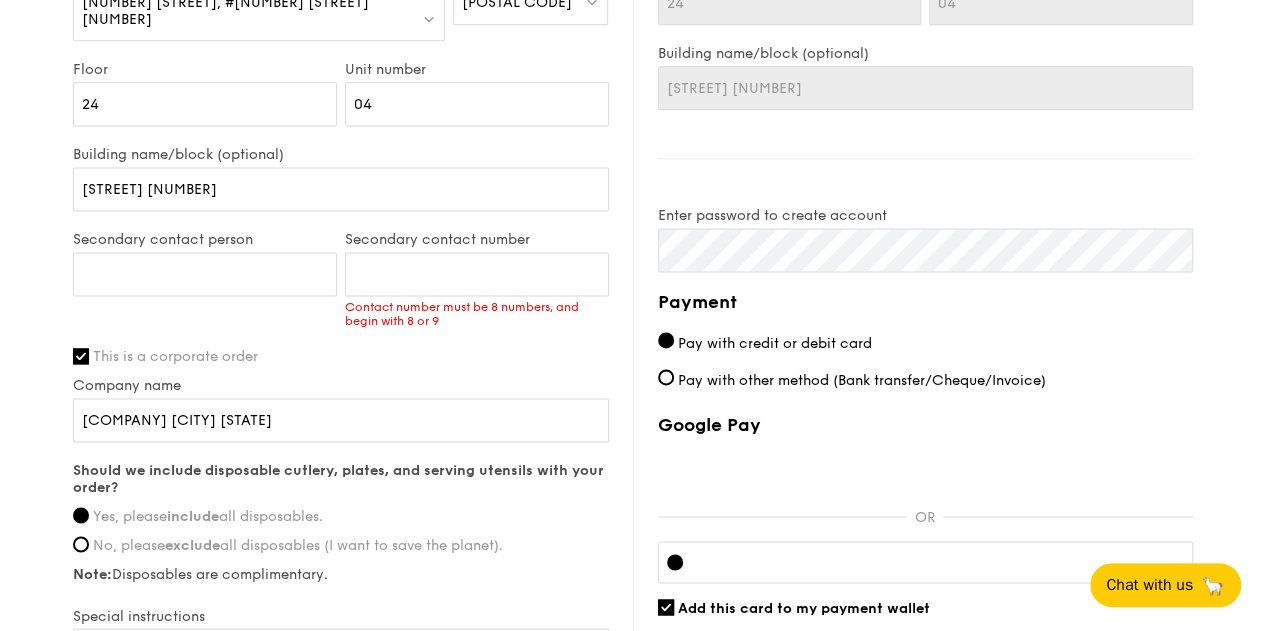 click on "Secondary contact number
Contact number must be 8 numbers, and begin with 8 or 9" at bounding box center [477, 289] 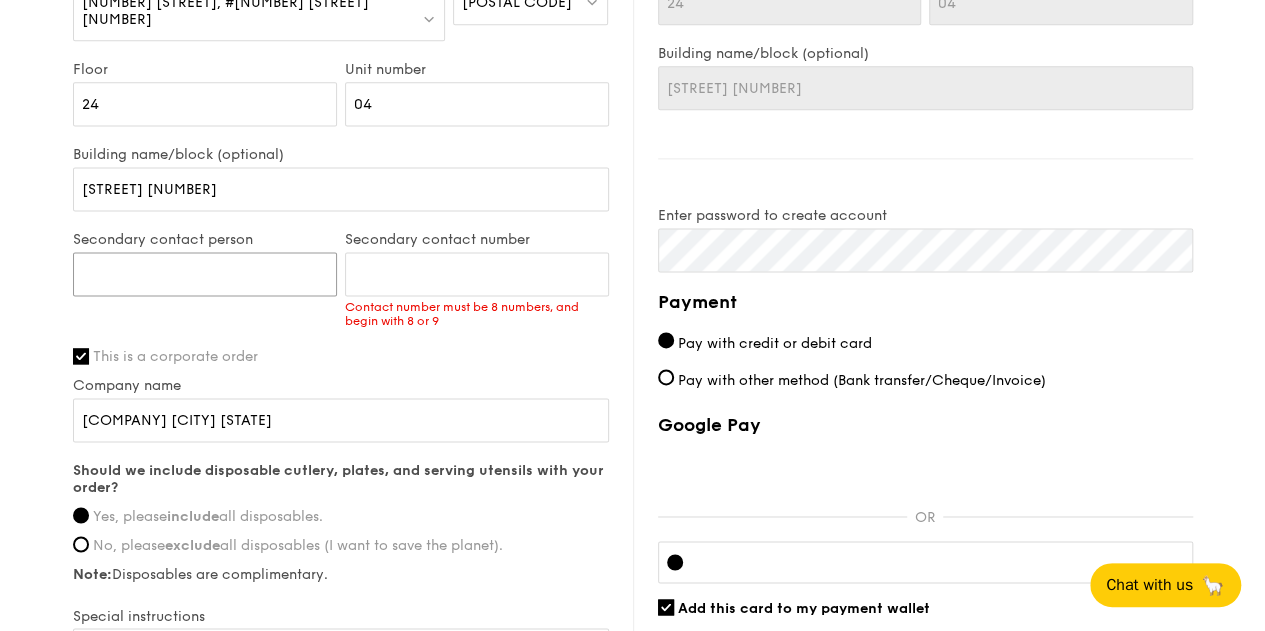 click on "Secondary contact person" at bounding box center (205, 274) 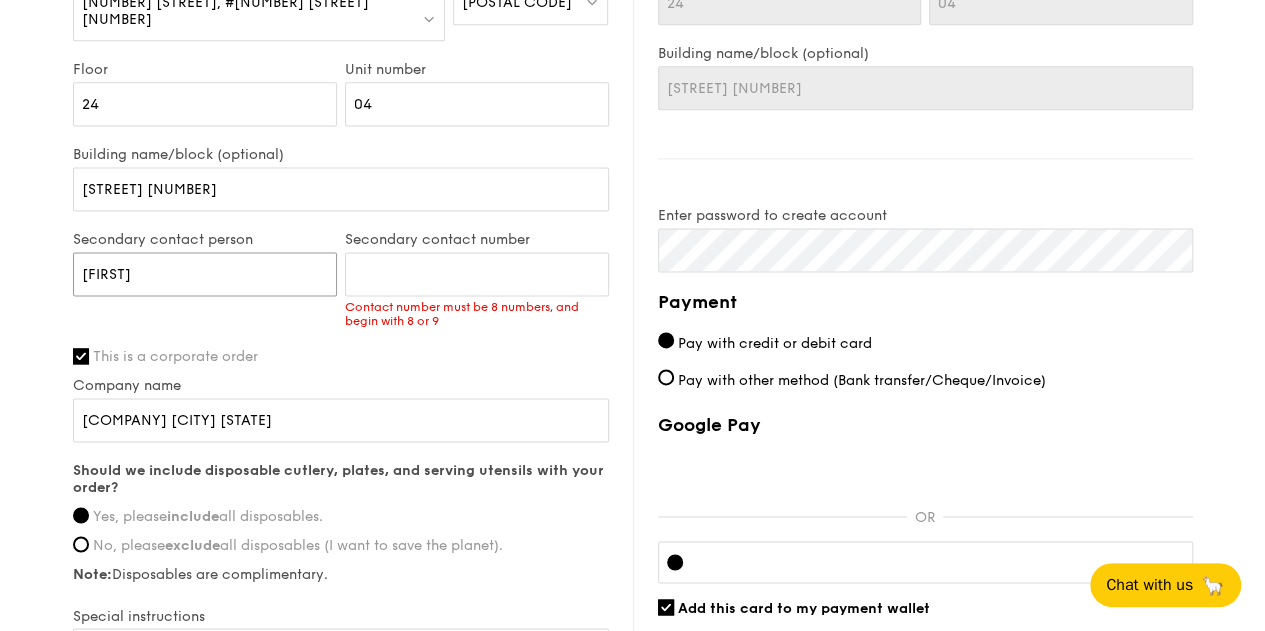 type on "[FIRST]" 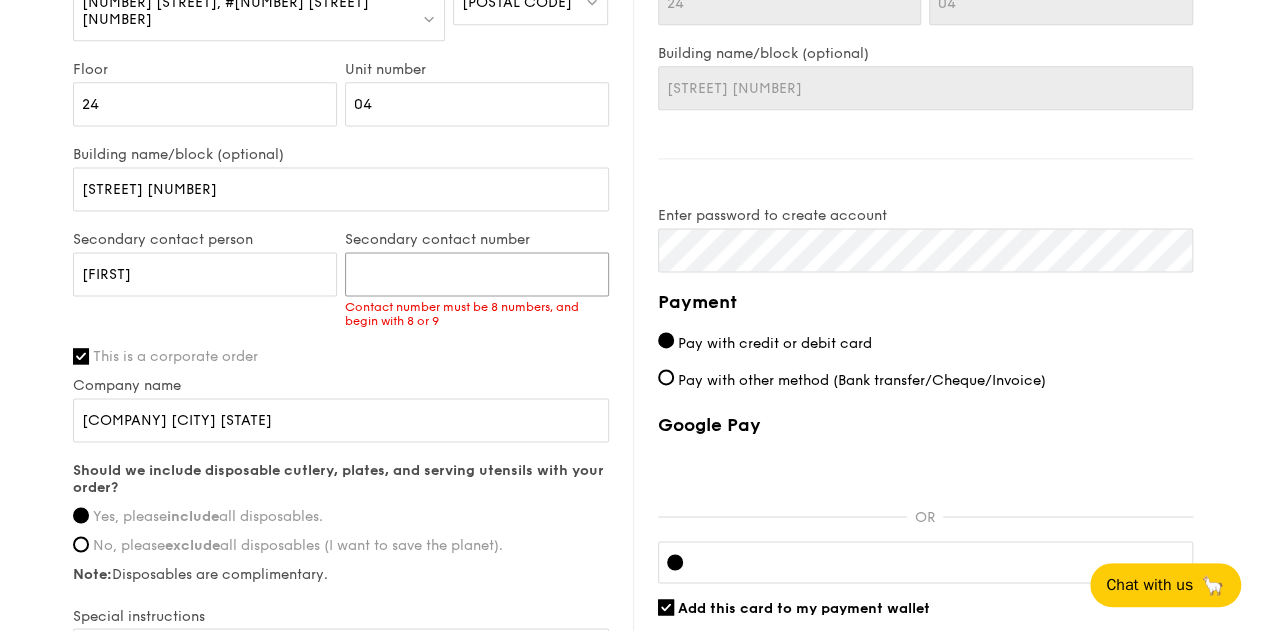 paste on "[PHONE]" 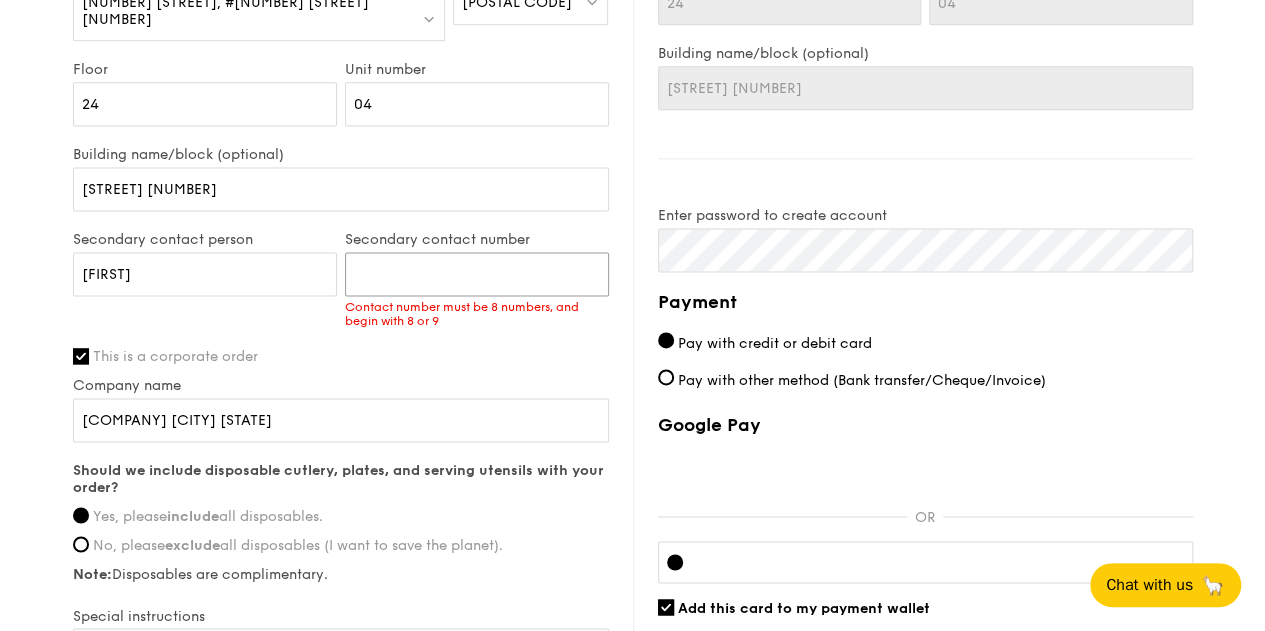 type on "[PHONE]" 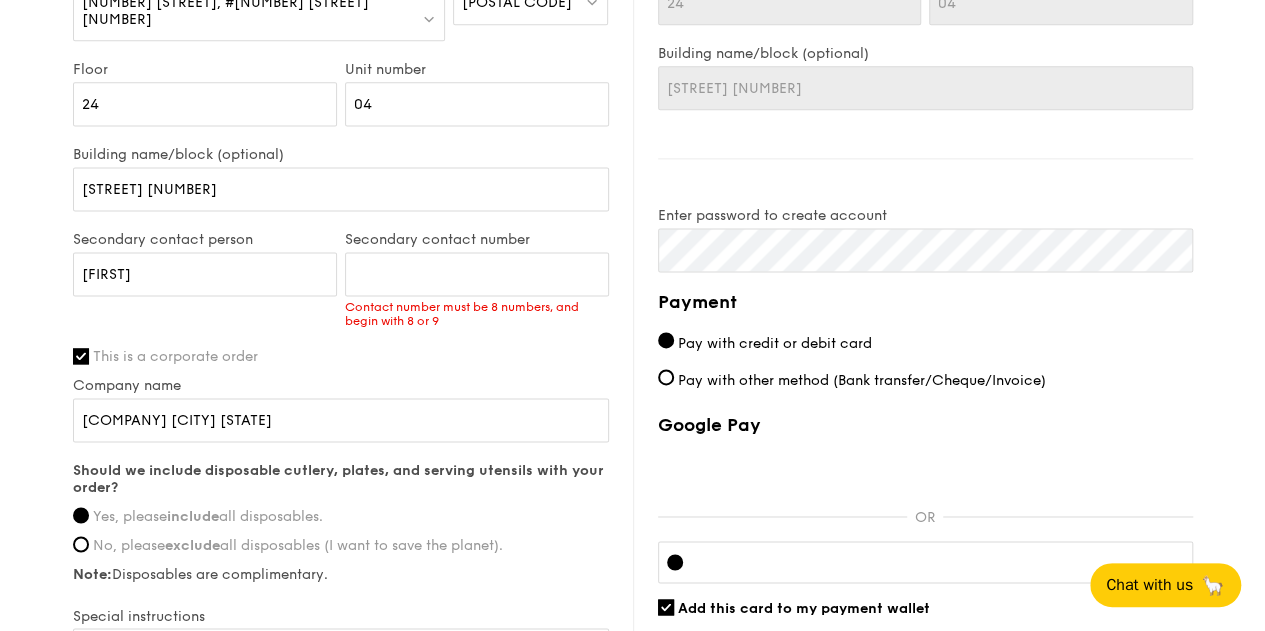 click on "First name
[FIRST]
Last name
[LAST]
Email address
[EMAIL]
Mobile number
[PHONE]
Delivery address
[NUMBER] [STREET], #[NUMBER] [STREET] [NUMBER]
Postal code
[POSTAL CODE]
Floor
24
Unit number
04
Building name/block (optional)
[STREET] [NUMBER]
Secondary contact person
[FIRST]
Secondary contact number
[PHONE]
Contact number must be 8 numbers, and begin with 8 or 9
This is a corporate order
Company name
[COMPANY] Yes, please  include" at bounding box center (341, 244) 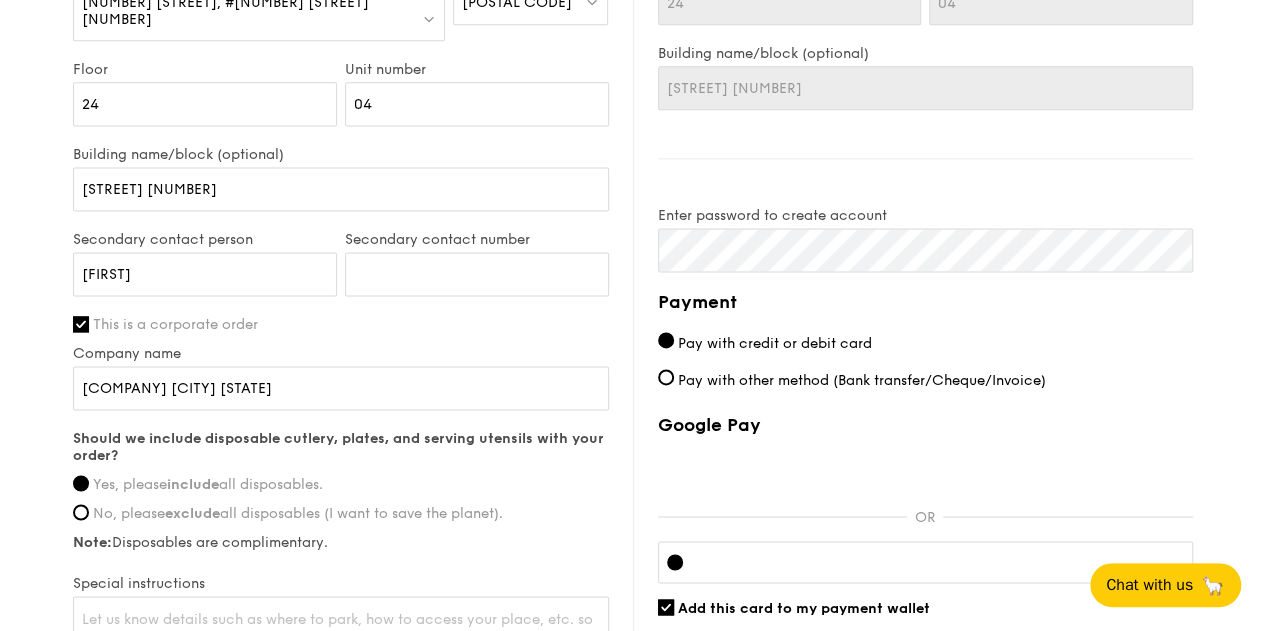 click on "$24.80
/guest
($27.03 w/ GST)
25 guests
Serving time:
[DATE],
12:30PM
Salad
Green Goddess Salad - cherry tomato, dill, feta cheese
Mains
Garlic Confit Aglio Olio - super garlicfied oil, slow baked cherry tomatoes, garden fresh thyme
Meat
Harissa Spiced Chicken - african-style harissa, ancho chilli pepper, oven-roasted zucchini and carrot
Fish
Assam Spiced Dory - tamarind, thai sweet chilli, laksa, ginger flower
Vegetable
Braised Mushroom & Broccoli - superior soy sauce, garlic, tricolour capsicum
Sweet sides
Philly Cheese Butter Cake - cream cheese topping, baked walnut, butter sponge
Savoury sides
Indian Spiced Samosa - turnip, carrot, mixed spice [LAST]" at bounding box center [632, -256] 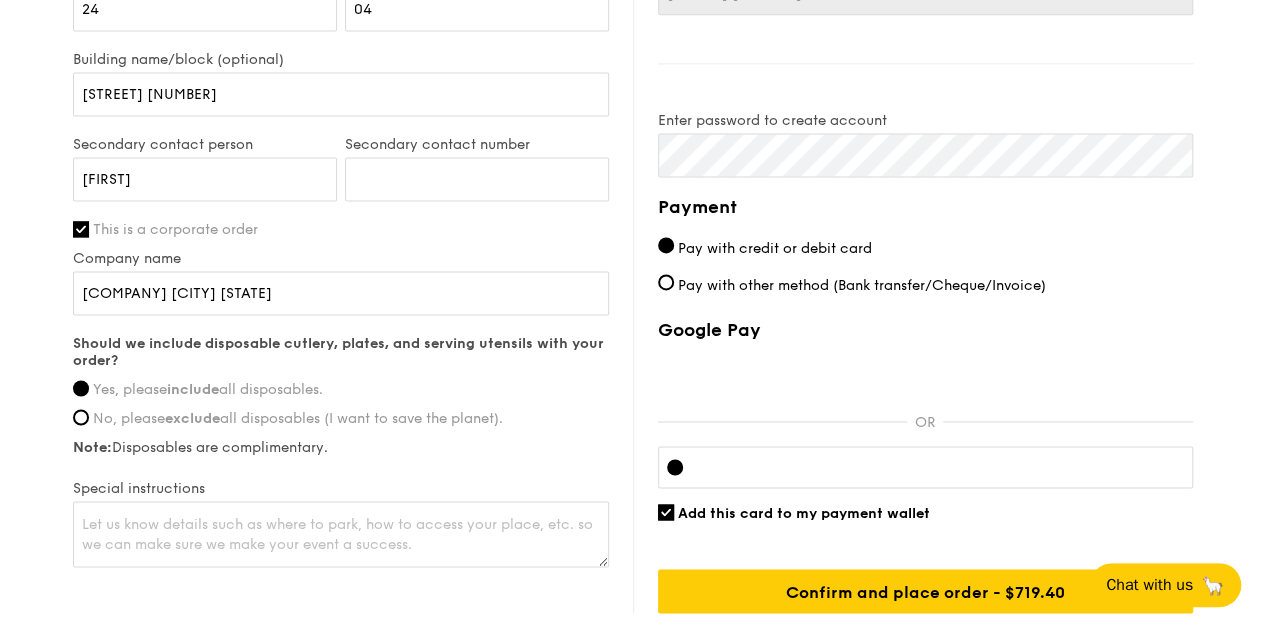 scroll, scrollTop: 1400, scrollLeft: 0, axis: vertical 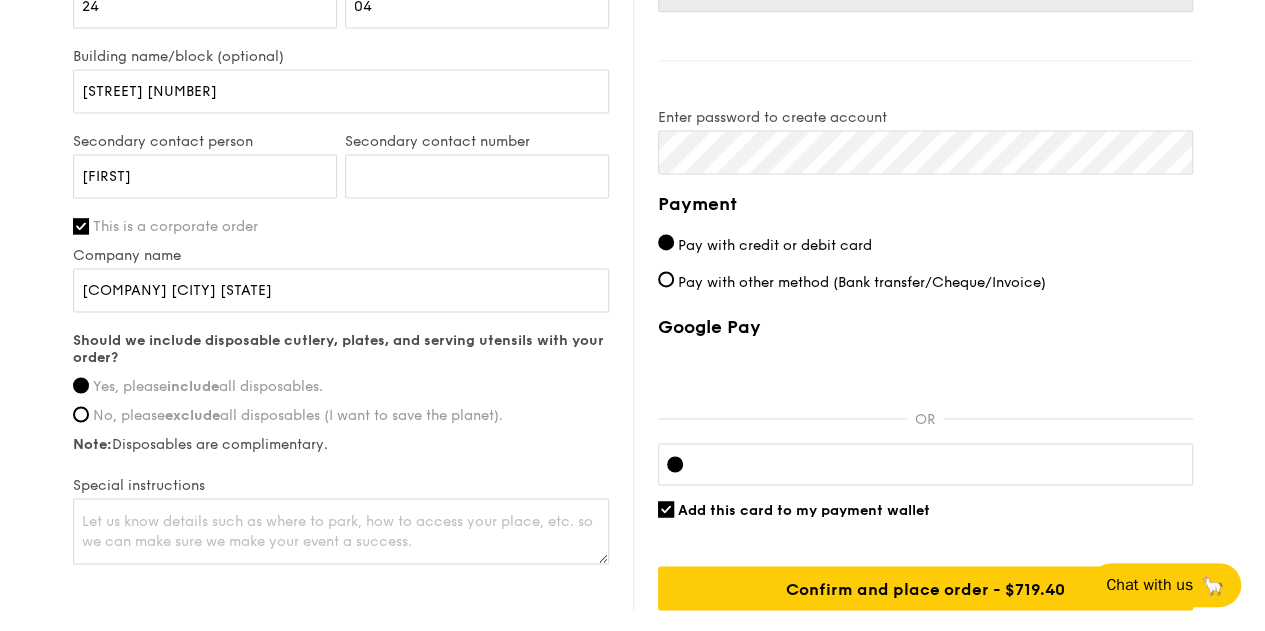 click on "$24.80
/guest
($27.03 w/ GST)
25 guests
Serving time:
[DATE],
12:30PM
Salad
Green Goddess Salad - cherry tomato, dill, feta cheese
Mains
Garlic Confit Aglio Olio - super garlicfied oil, slow baked cherry tomatoes, garden fresh thyme
Meat
Harissa Spiced Chicken - african-style harissa, ancho chilli pepper, oven-roasted zucchini and carrot
Fish
Assam Spiced Dory - tamarind, thai sweet chilli, laksa, ginger flower
Vegetable
Braised Mushroom & Broccoli - superior soy sauce, garlic, tricolour capsicum
Sweet sides
Philly Cheese Butter Cake - cream cheese topping, baked walnut, butter sponge
Savoury sides
Indian Spiced Samosa - turnip, carrot, mixed spice [LAST]" at bounding box center [632, -354] 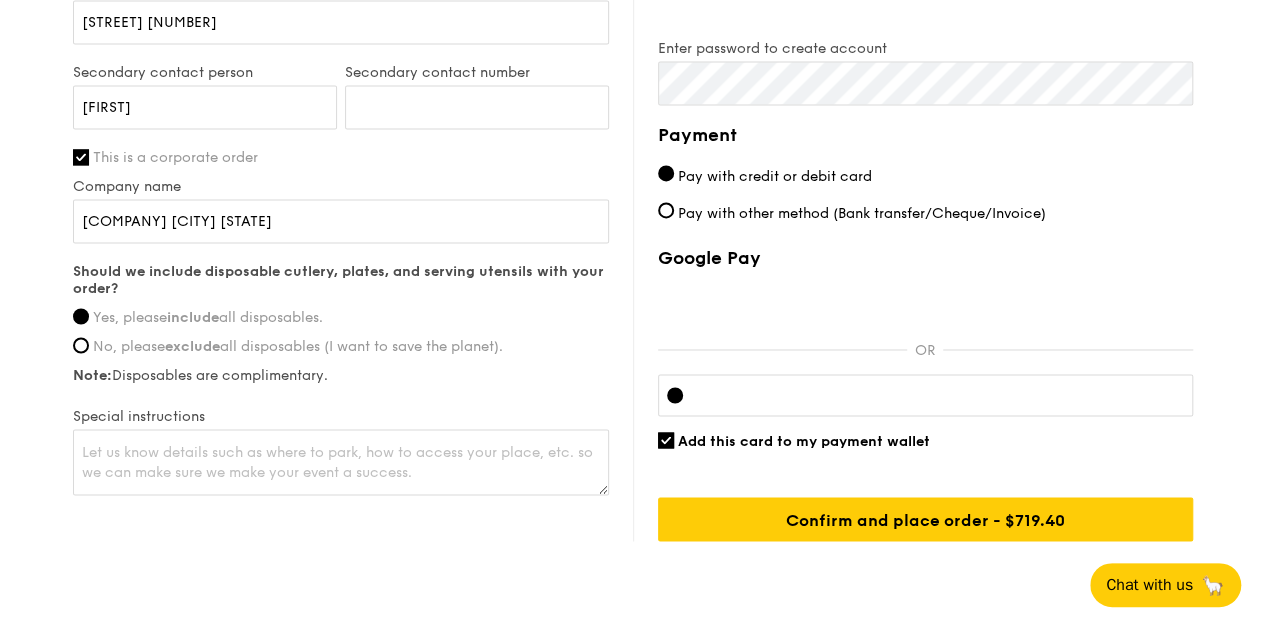 scroll, scrollTop: 1498, scrollLeft: 0, axis: vertical 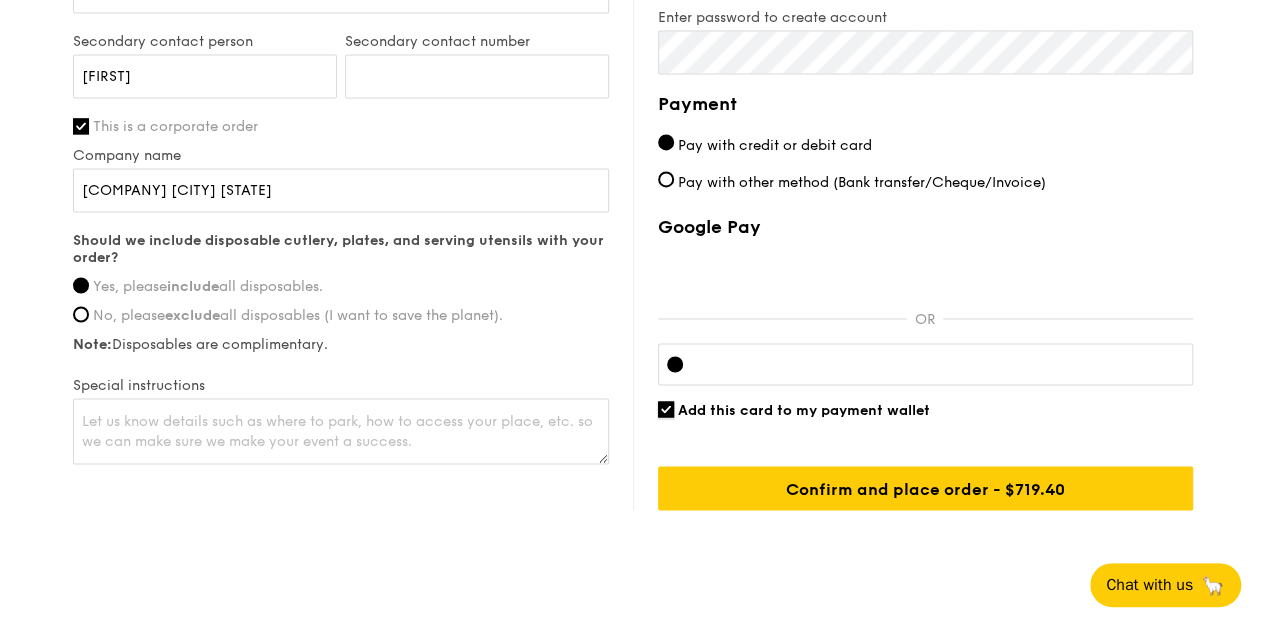 click on "Add this card to my payment wallet" at bounding box center (666, 409) 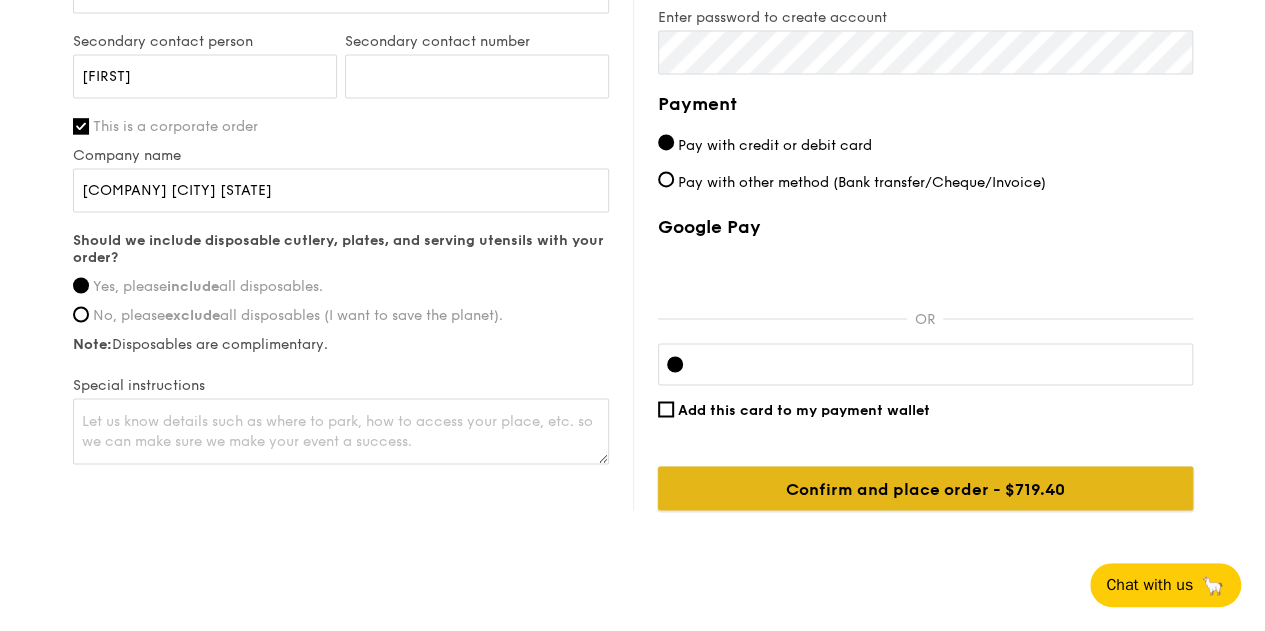 click on "Confirm and place order - $719.40" at bounding box center [925, 488] 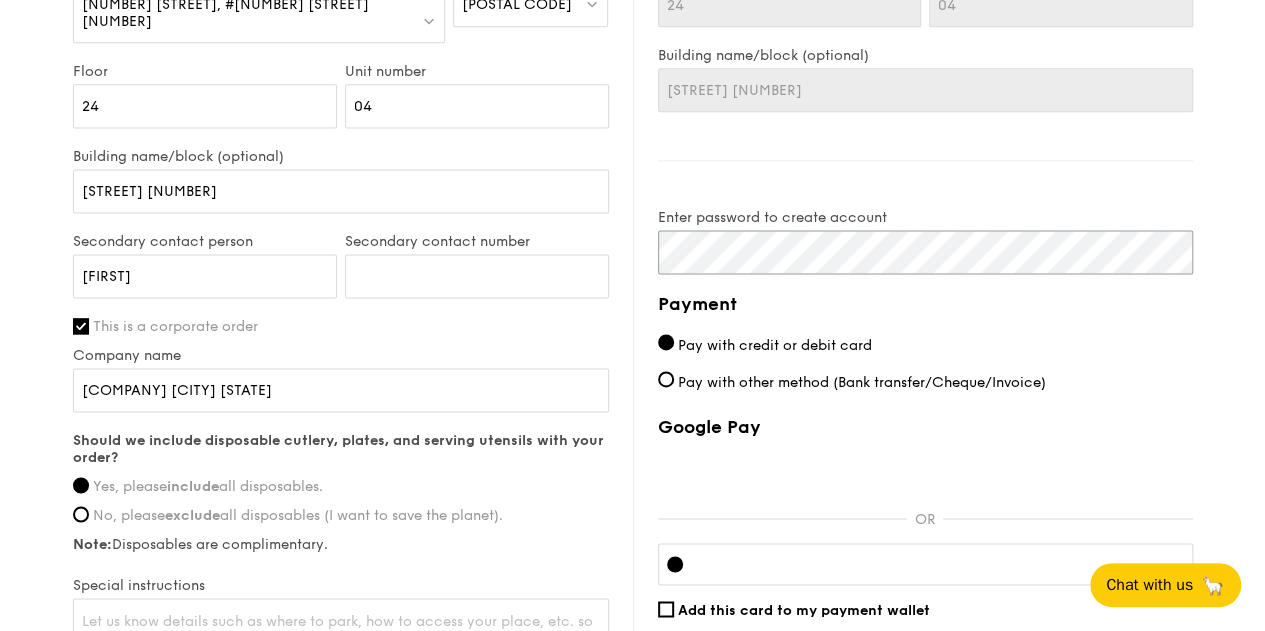 scroll, scrollTop: 1532, scrollLeft: 0, axis: vertical 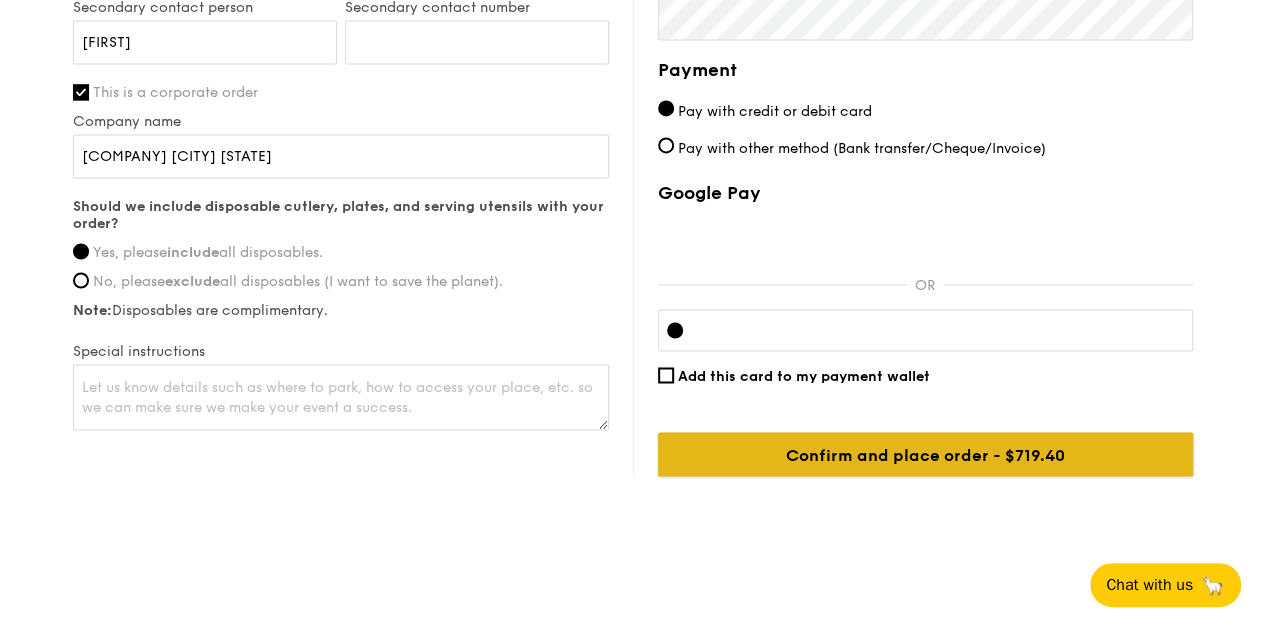 click on "Confirm and place order - $719.40" at bounding box center [925, 454] 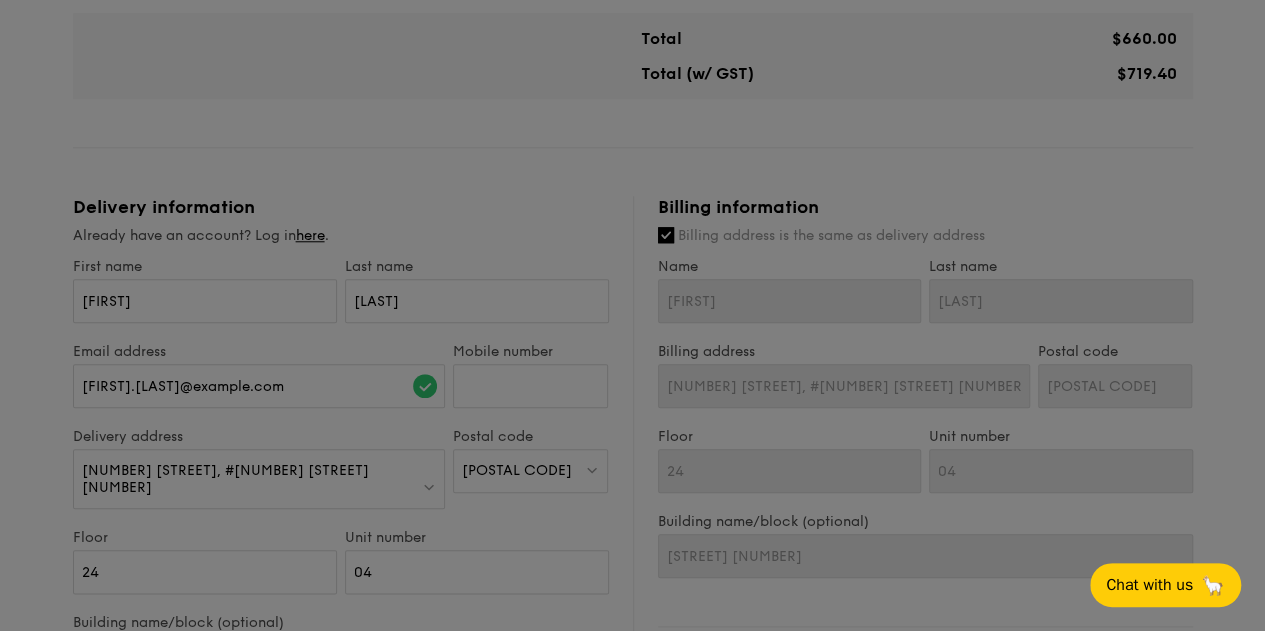 scroll, scrollTop: 432, scrollLeft: 0, axis: vertical 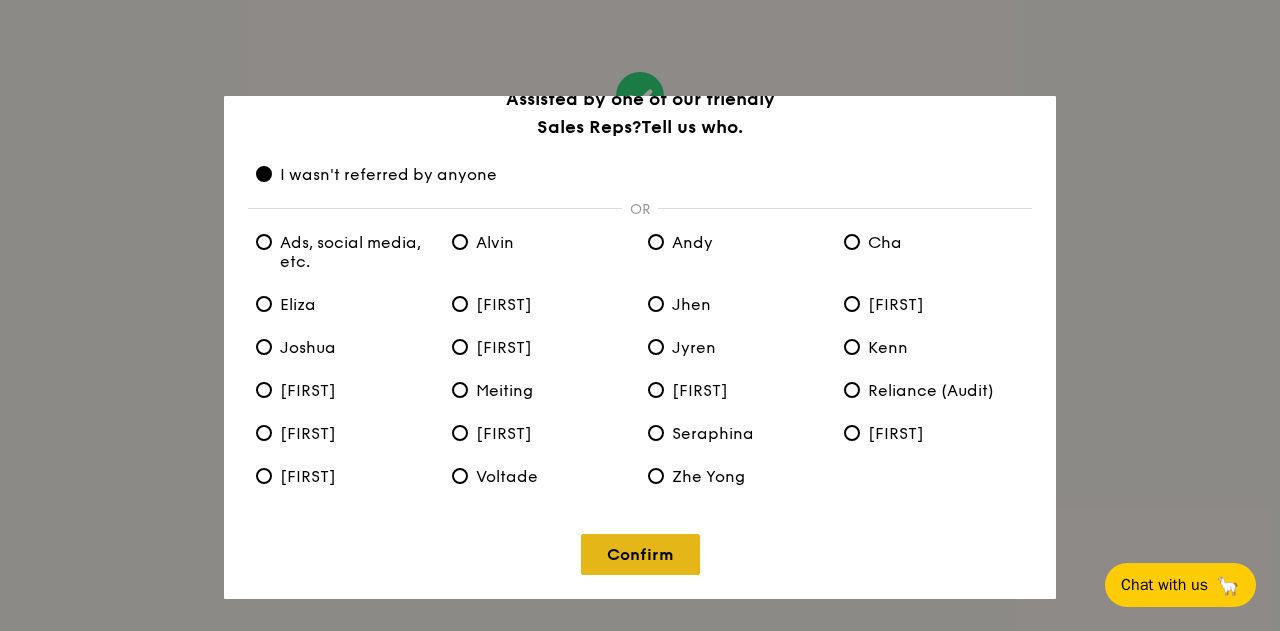 click on "Confirm" at bounding box center [640, 554] 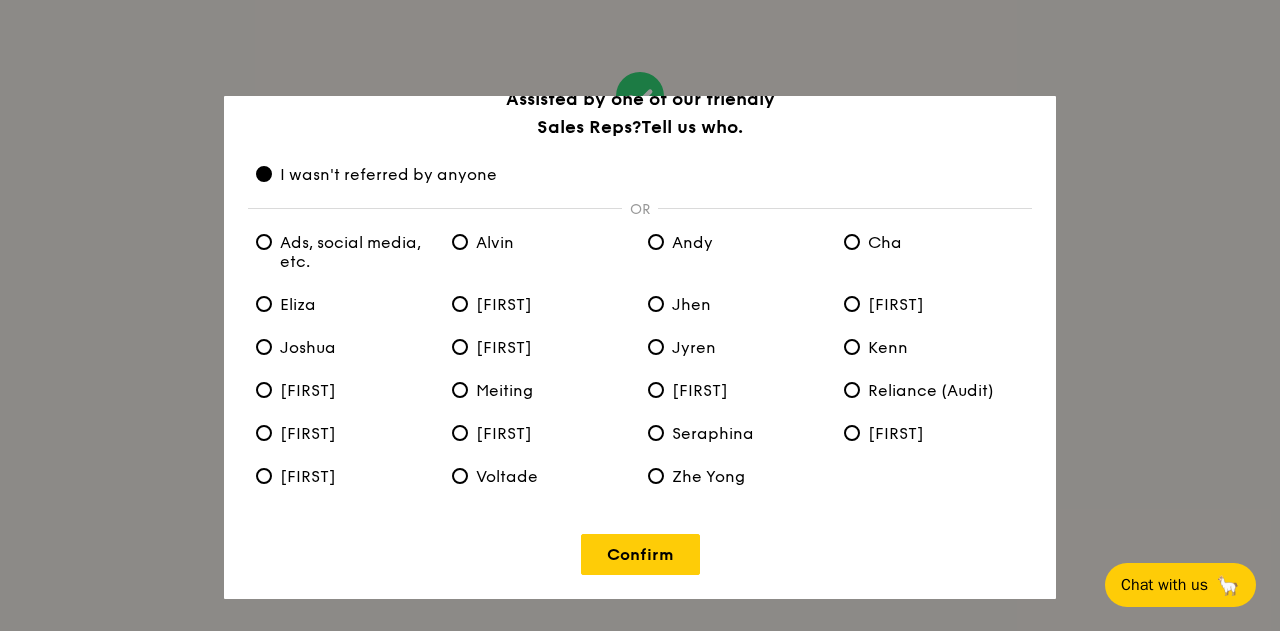 scroll, scrollTop: 0, scrollLeft: 0, axis: both 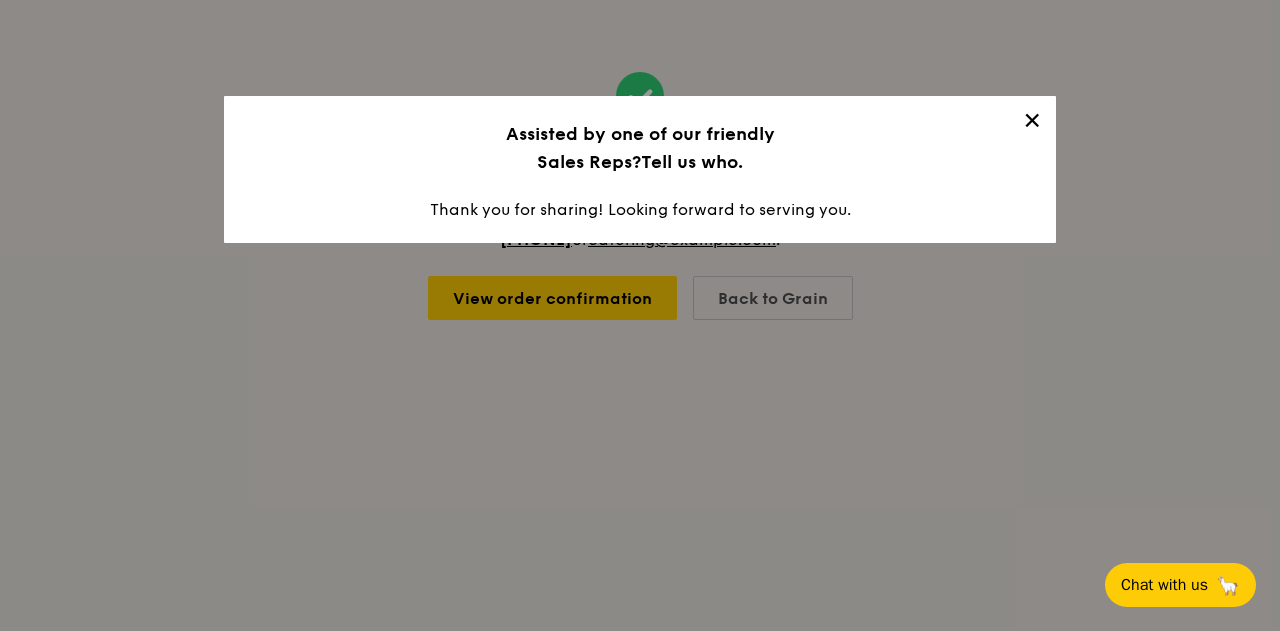 click on "✕" at bounding box center [1032, 124] 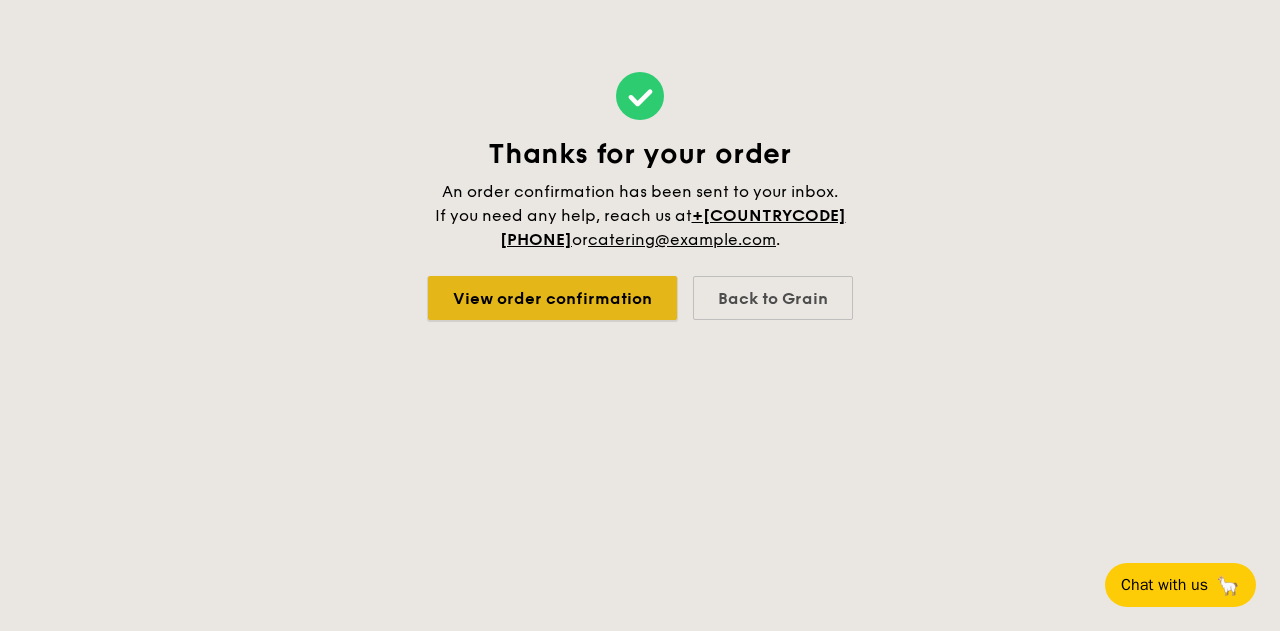 click on "View order confirmation" at bounding box center [552, 298] 